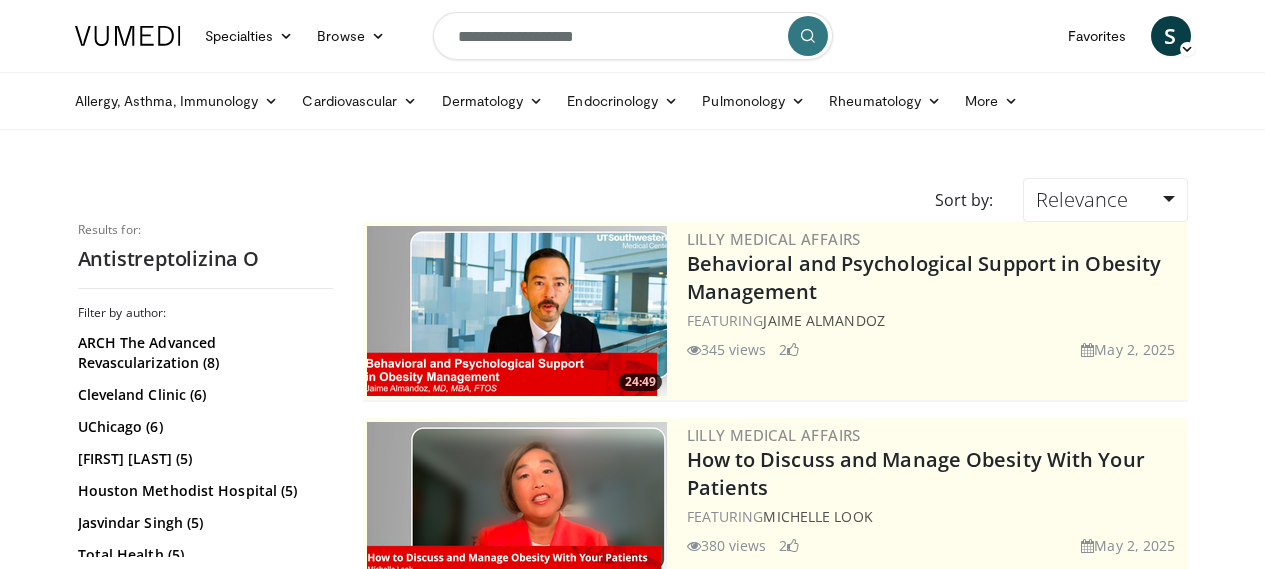 scroll, scrollTop: 0, scrollLeft: 0, axis: both 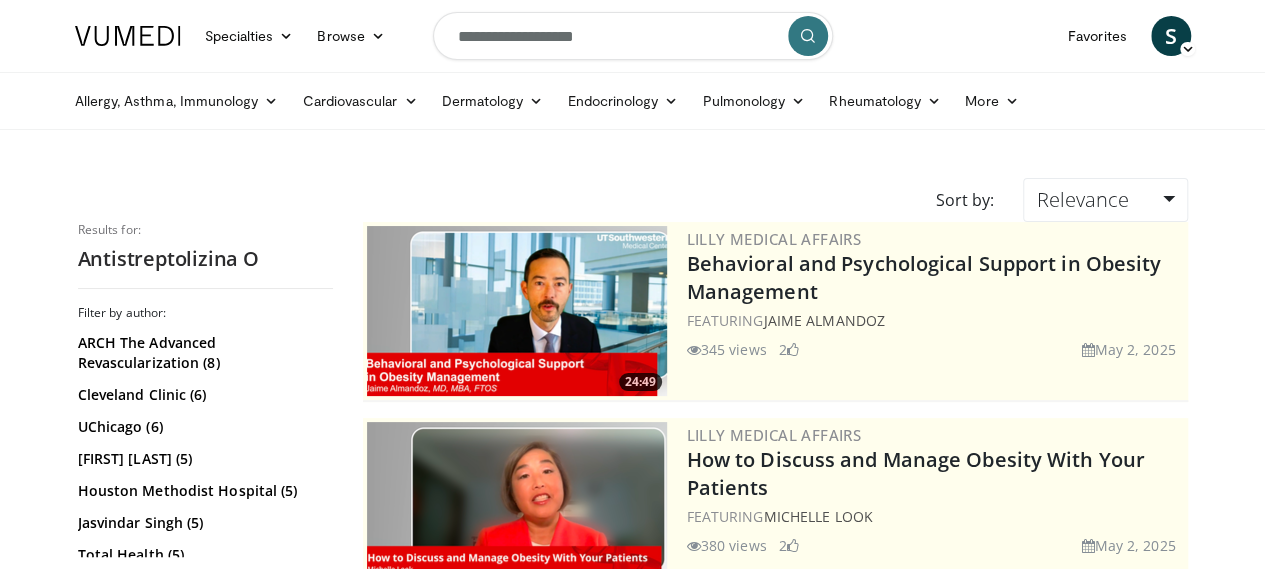 click on "**********" at bounding box center [633, 36] 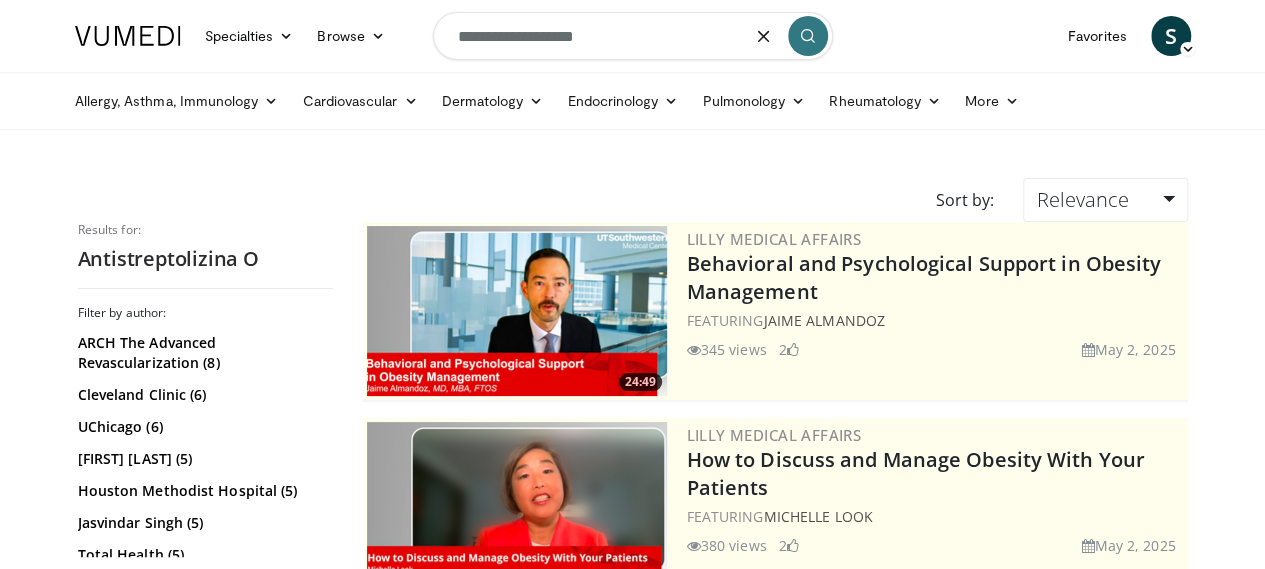 click on "**********" at bounding box center [633, 36] 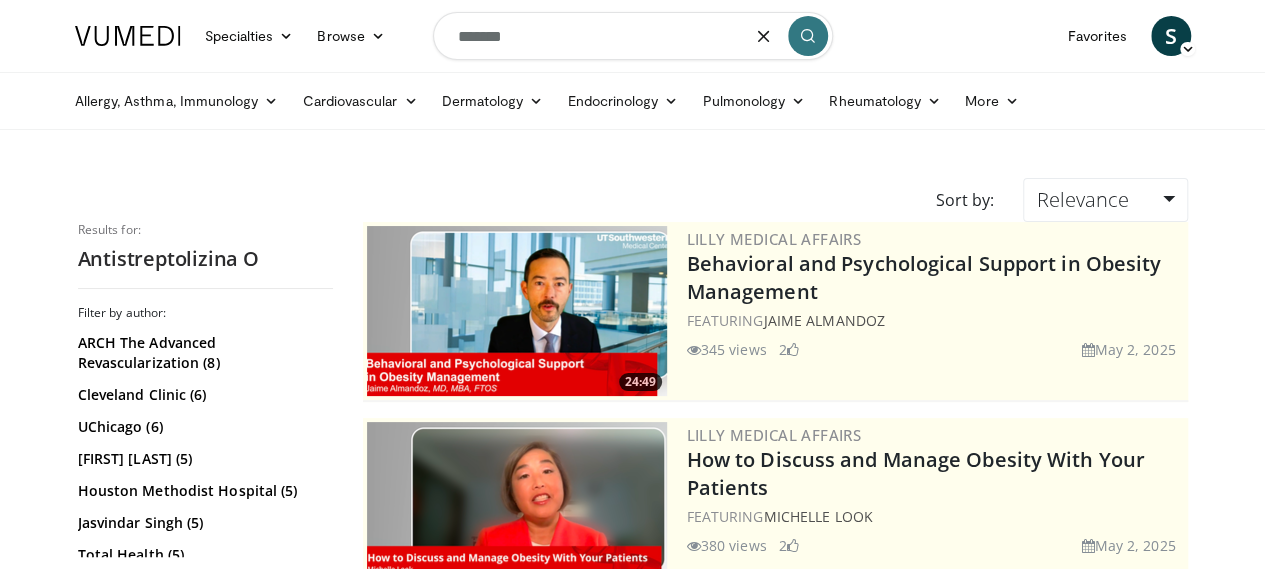 type on "*******" 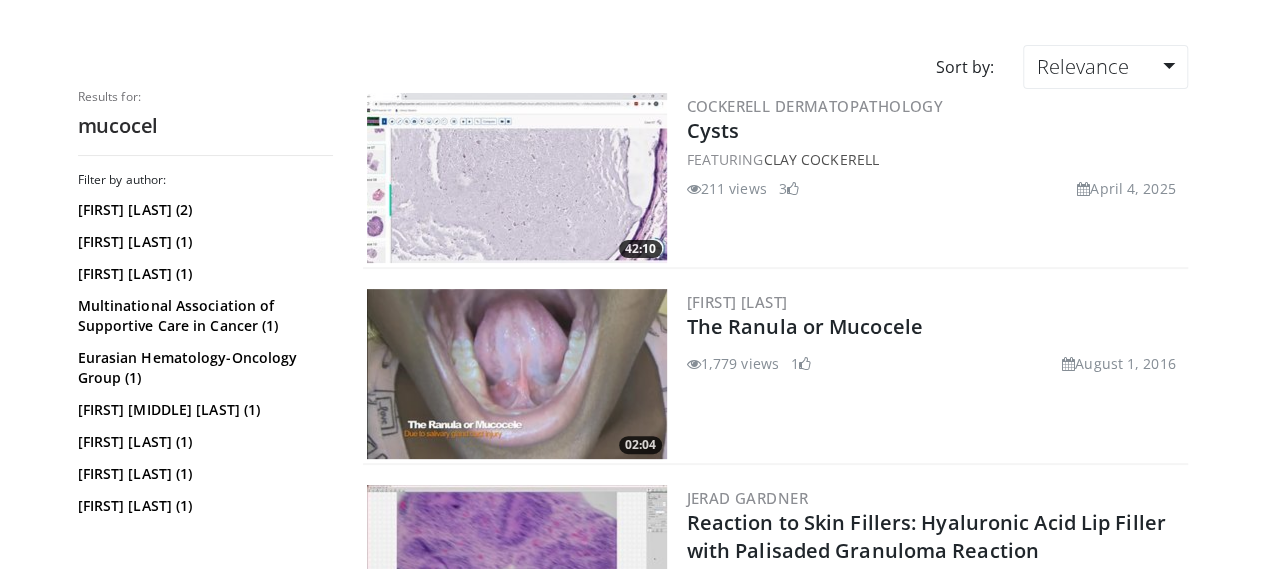 scroll, scrollTop: 400, scrollLeft: 0, axis: vertical 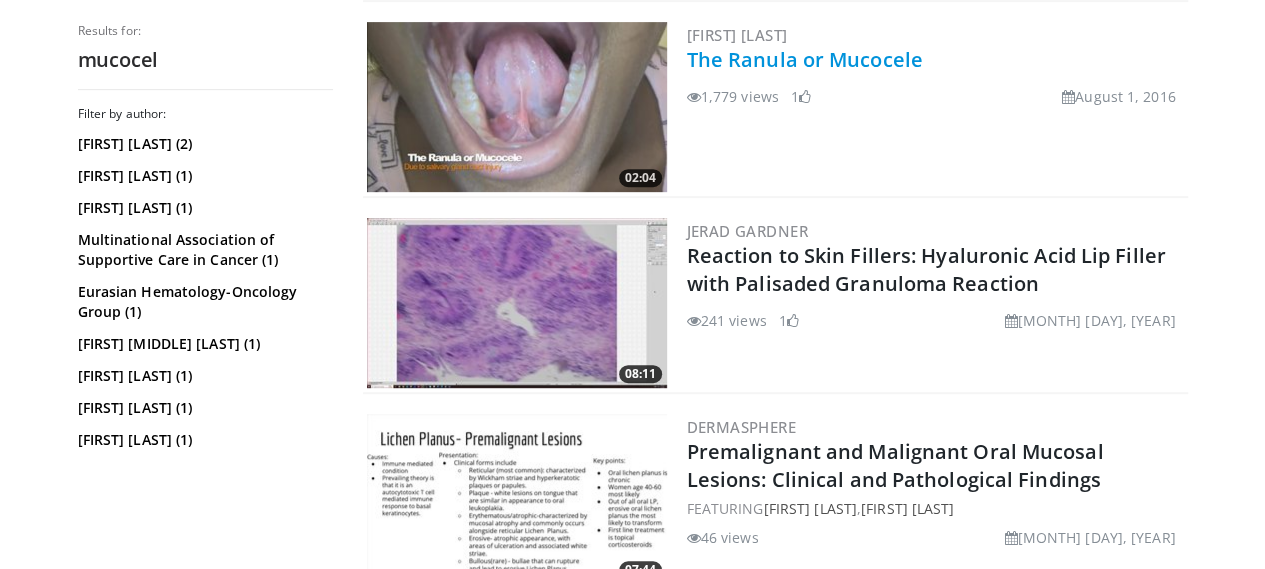 click on "The Ranula or Mucocele" at bounding box center (805, 59) 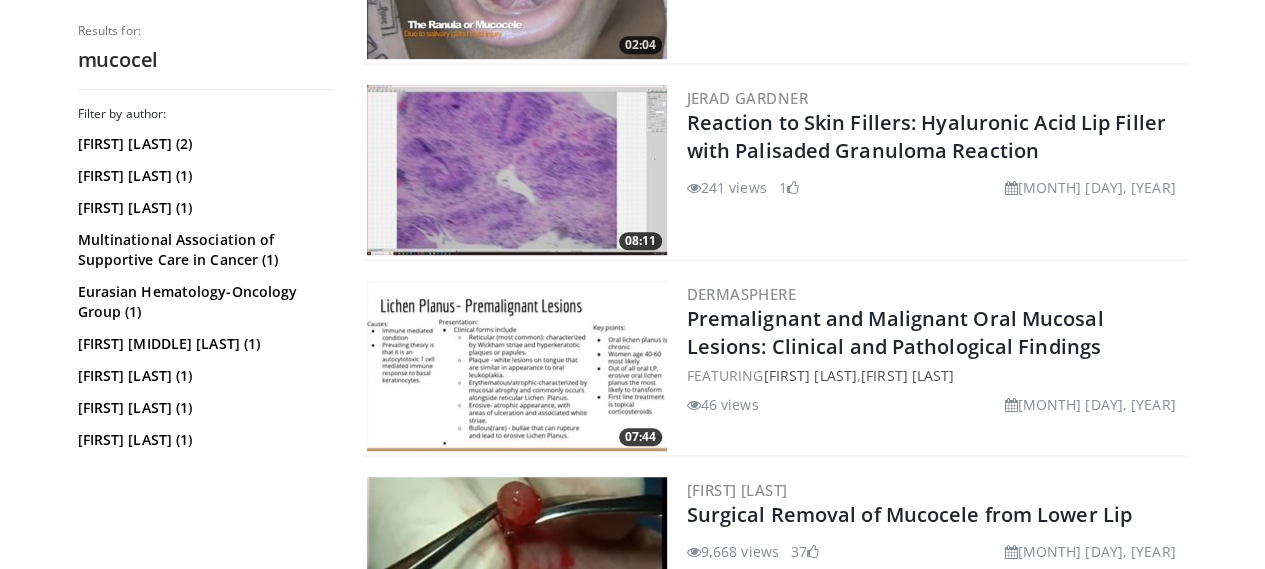 scroll, scrollTop: 800, scrollLeft: 0, axis: vertical 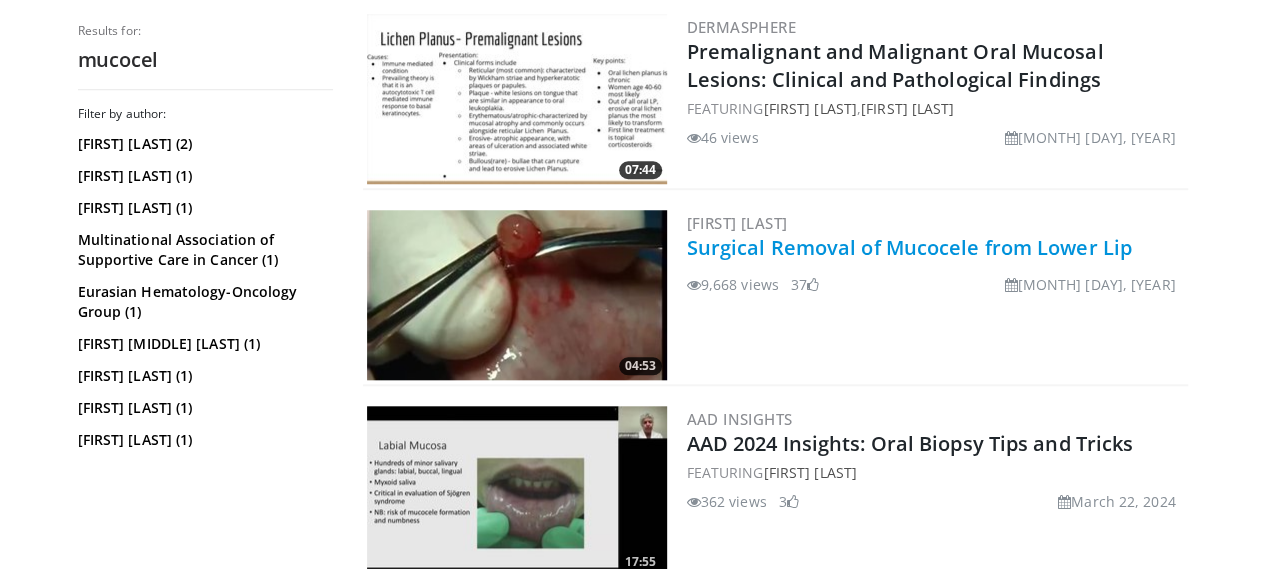 click on "Surgical Removal of Mucocele from Lower Lip" at bounding box center [909, 247] 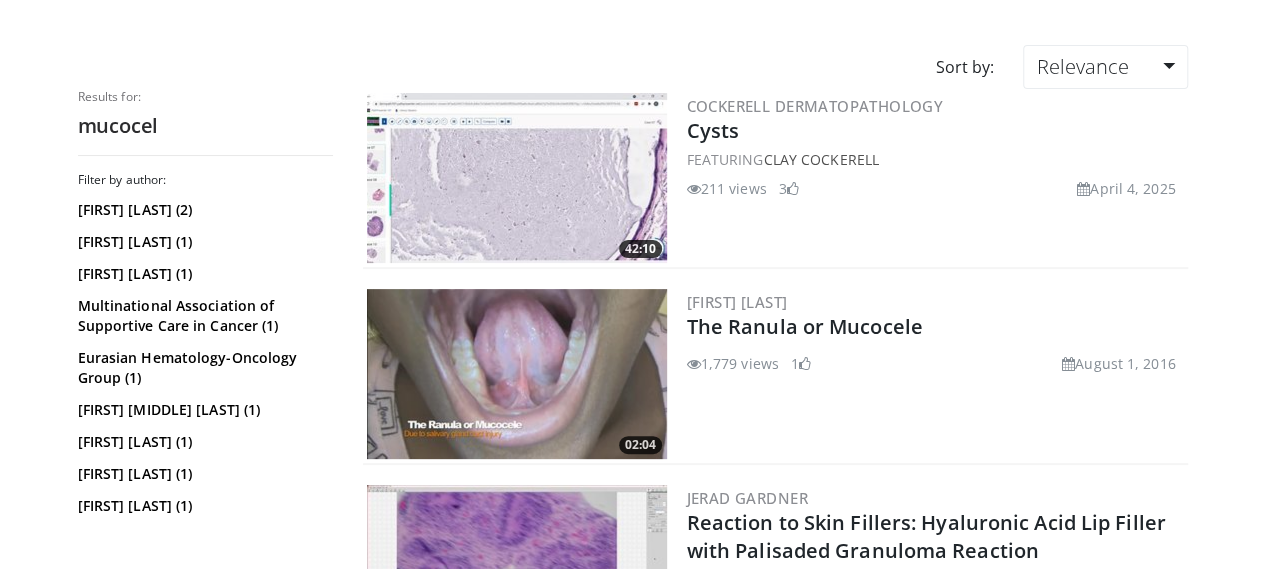 scroll, scrollTop: 0, scrollLeft: 0, axis: both 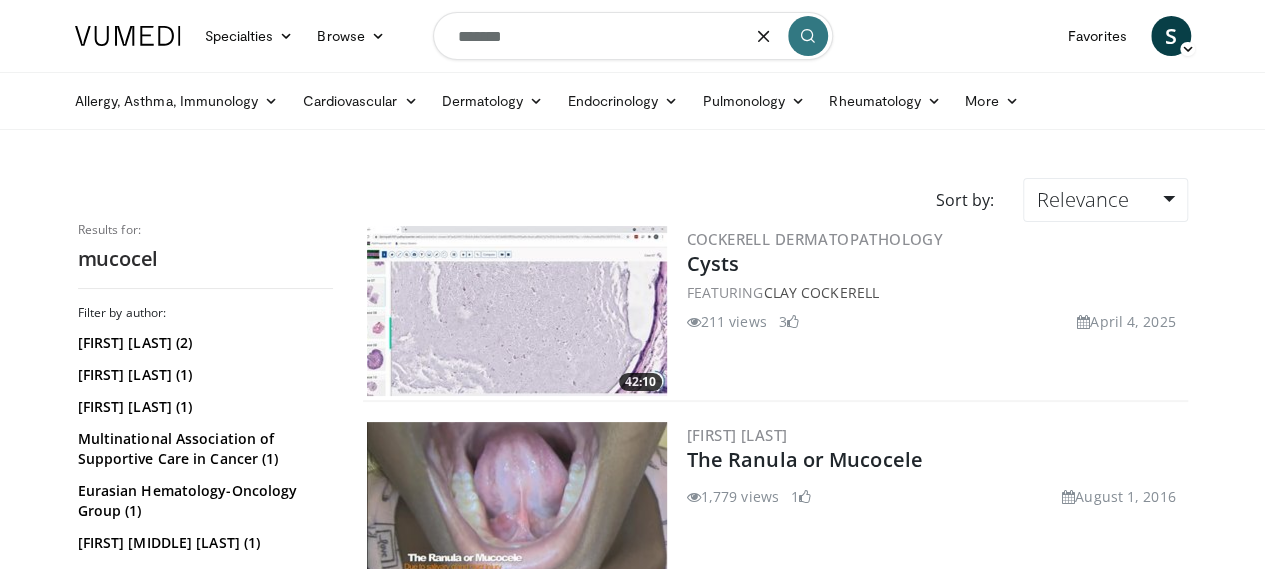 click on "*******" at bounding box center [633, 36] 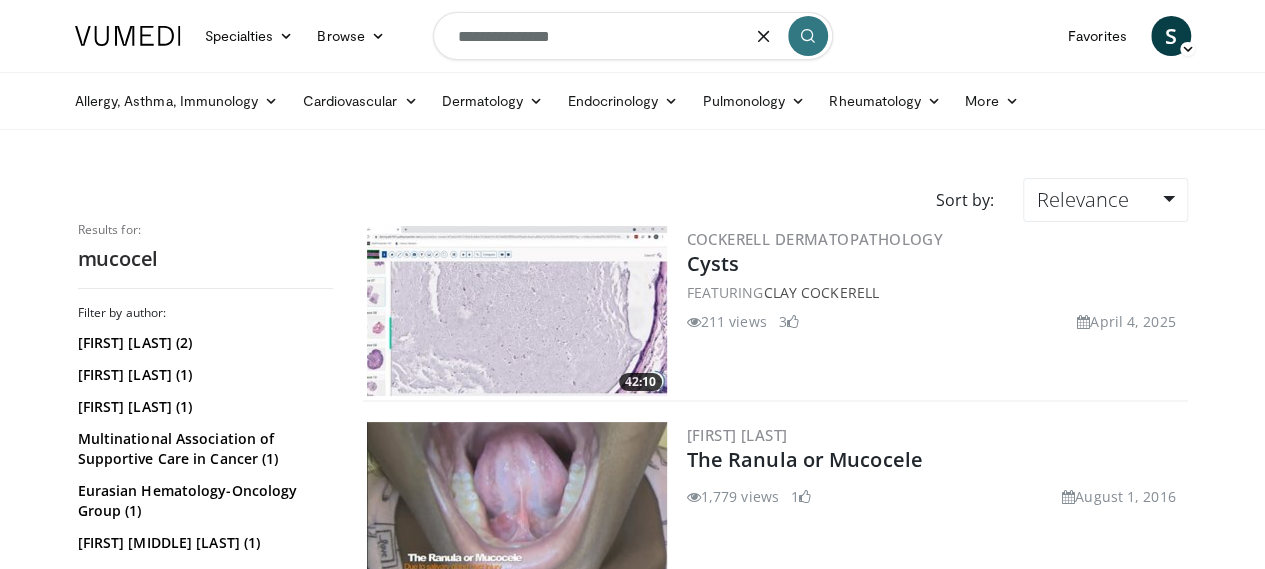 type on "**********" 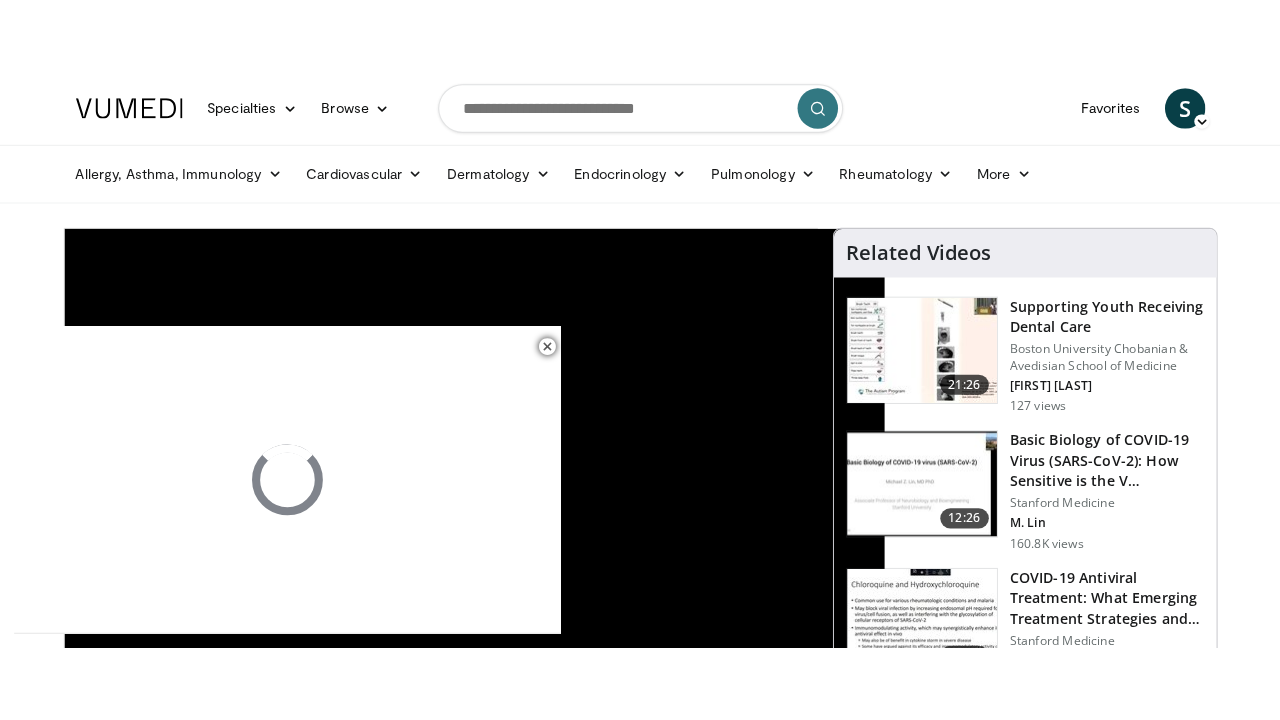 scroll, scrollTop: 266, scrollLeft: 0, axis: vertical 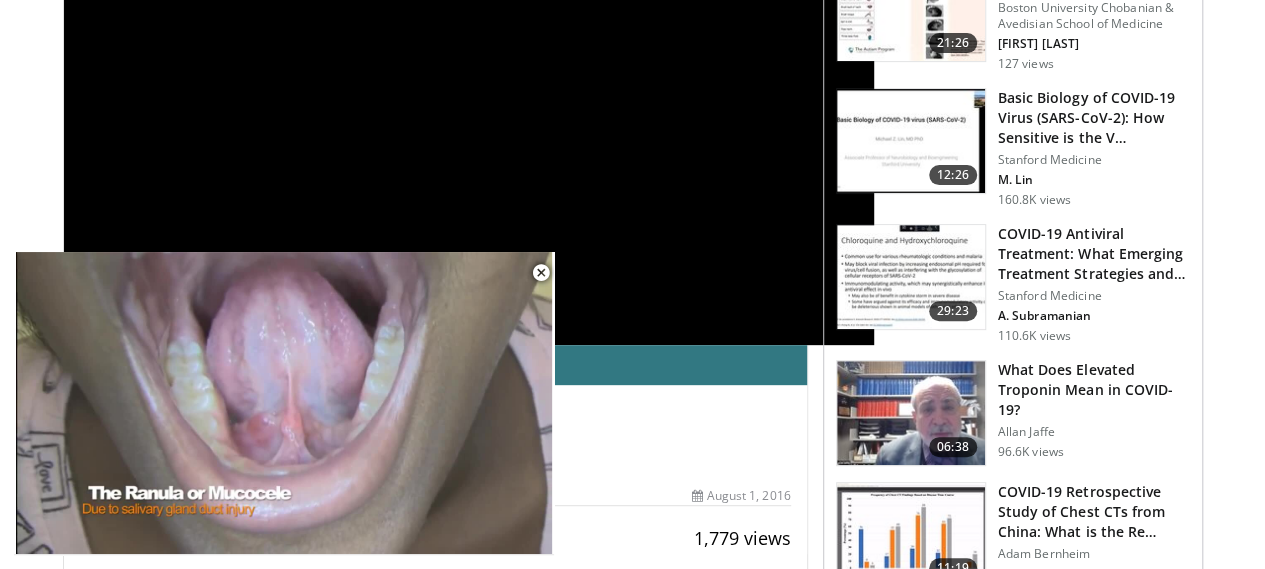 click at bounding box center (541, 273) 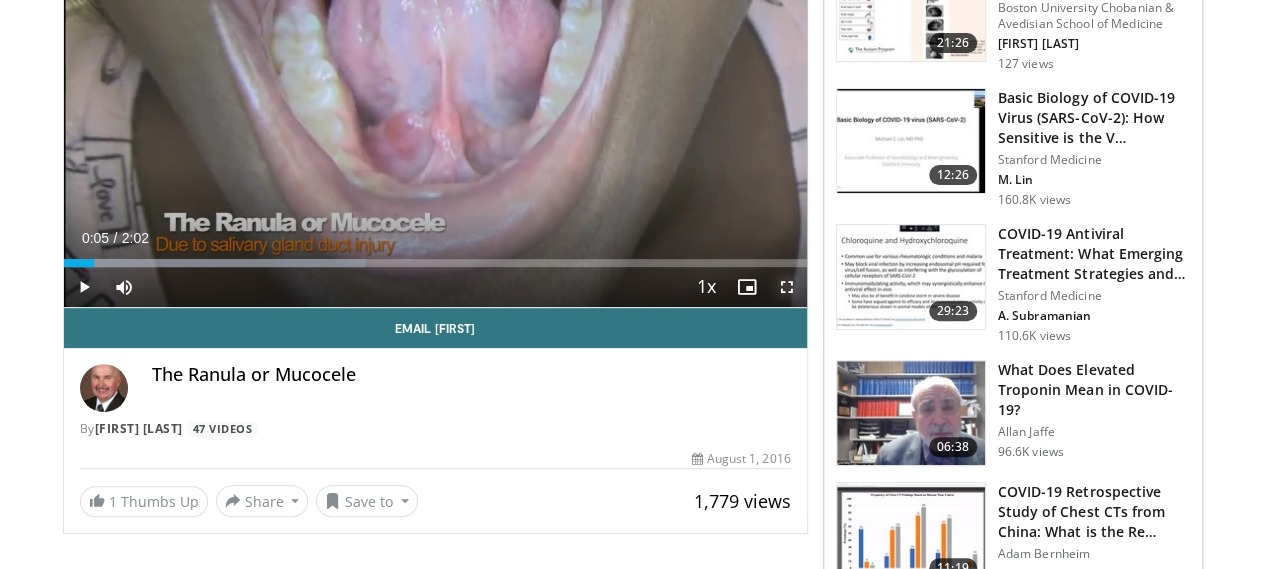 click at bounding box center [787, 287] 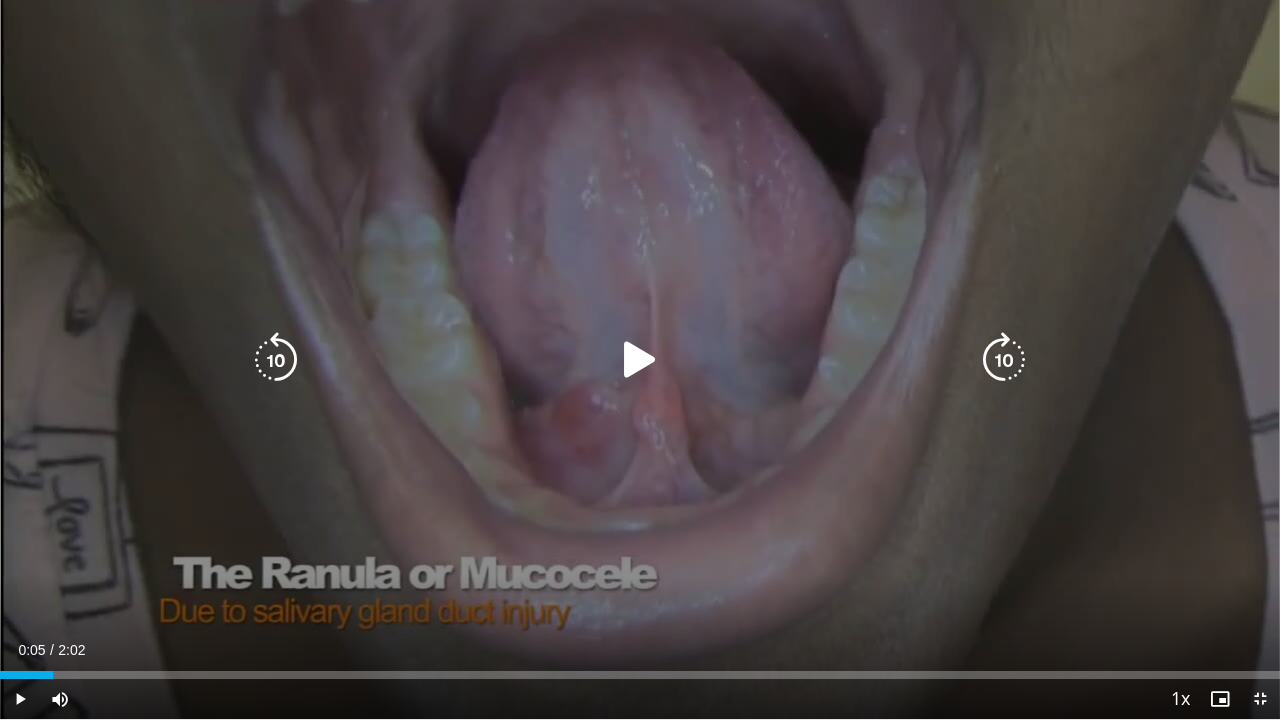 click at bounding box center (640, 360) 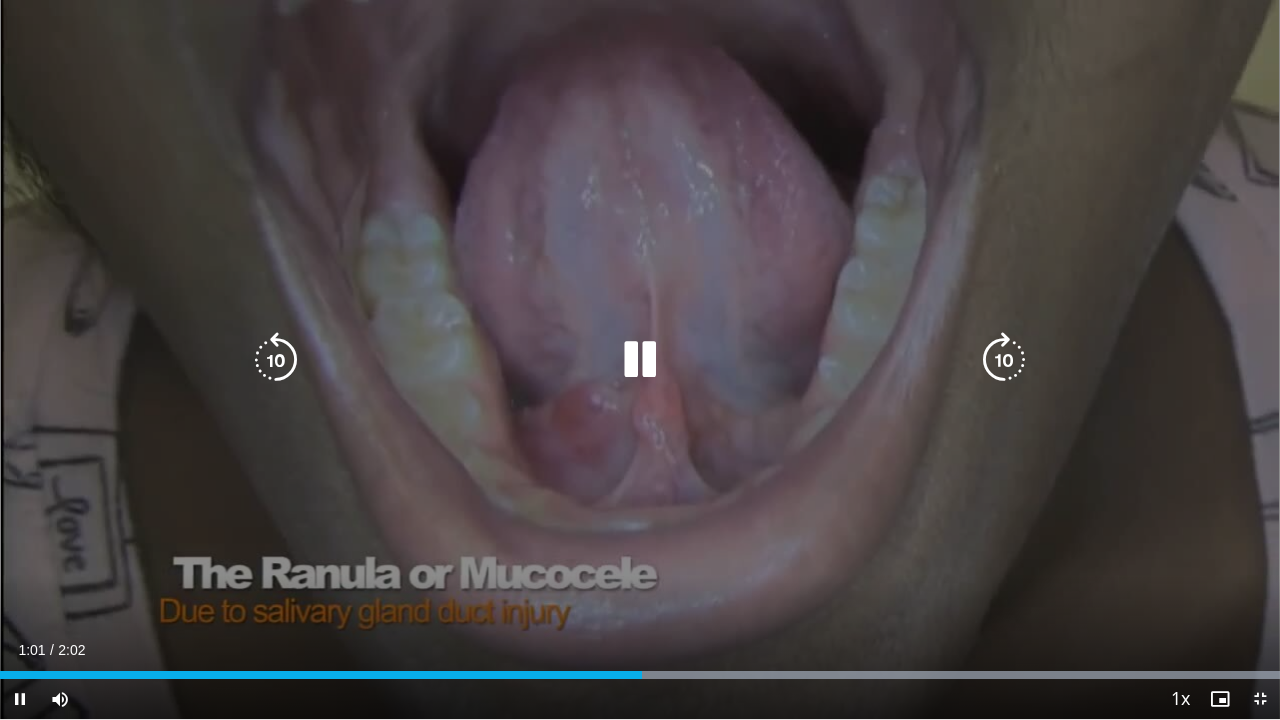 click at bounding box center (640, 360) 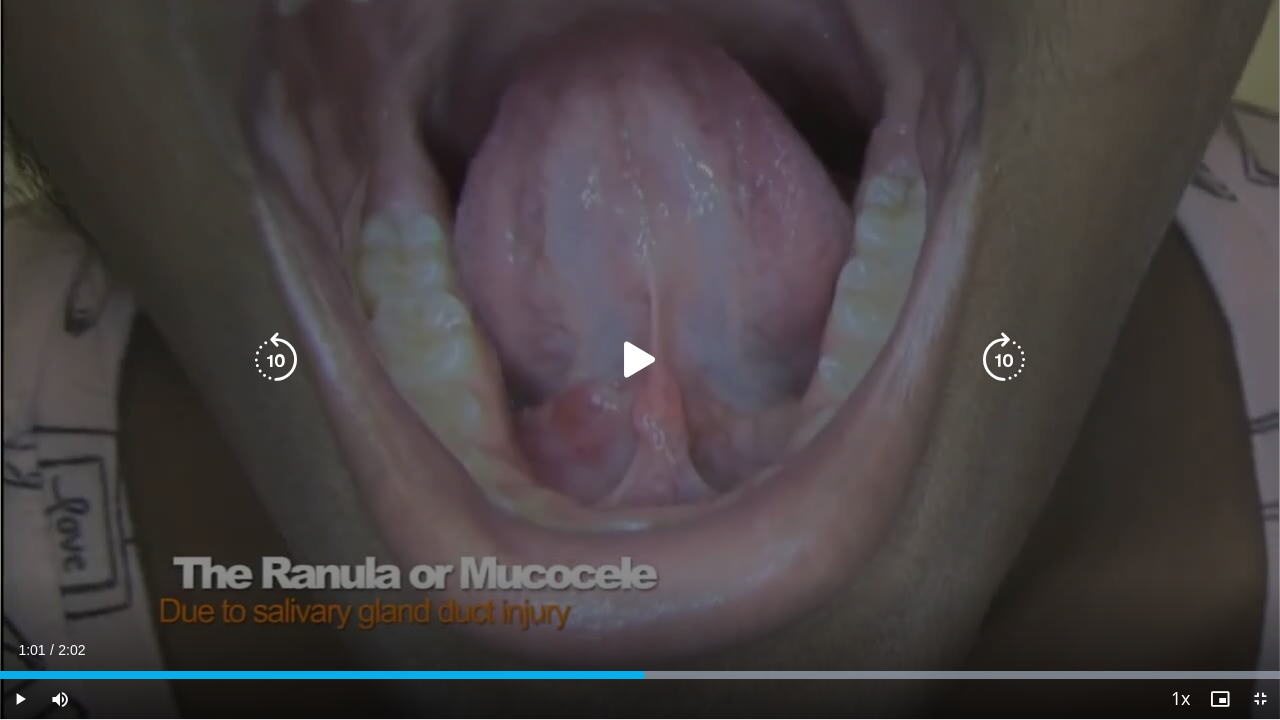 drag, startPoint x: 650, startPoint y: 354, endPoint x: 1227, endPoint y: 121, distance: 622.26843 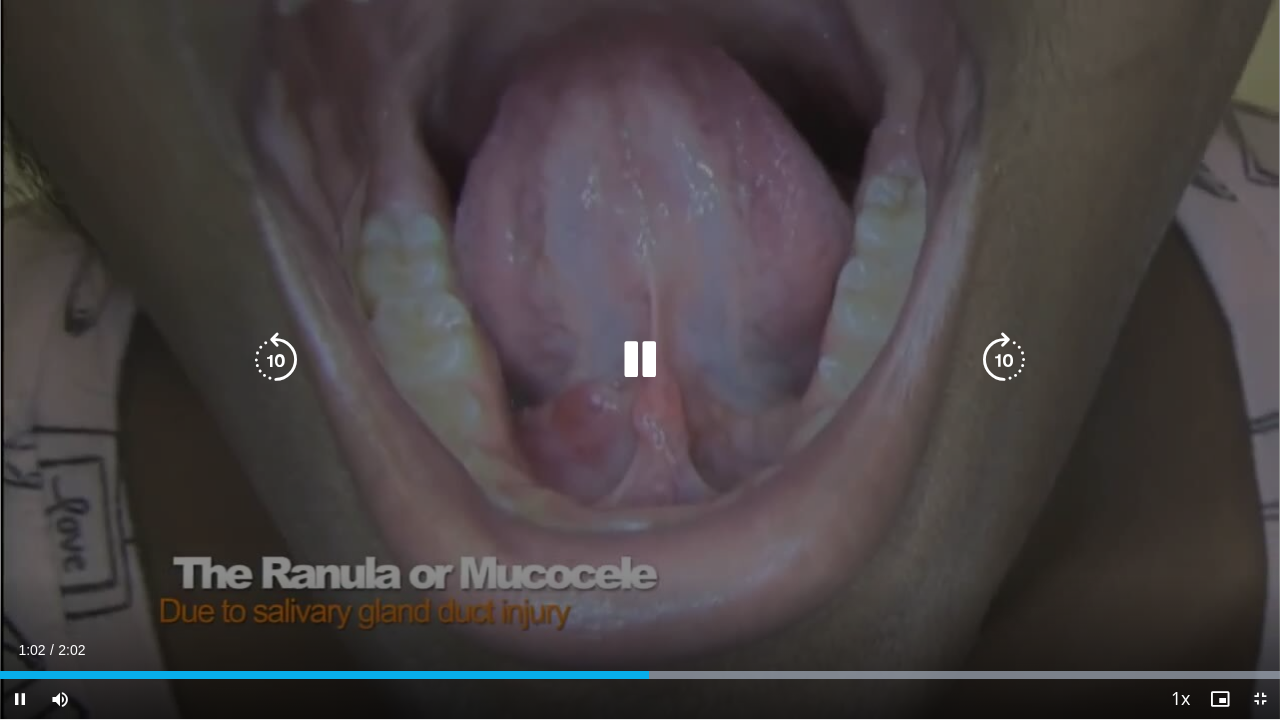 click on "10 seconds
Tap to unmute" at bounding box center [640, 359] 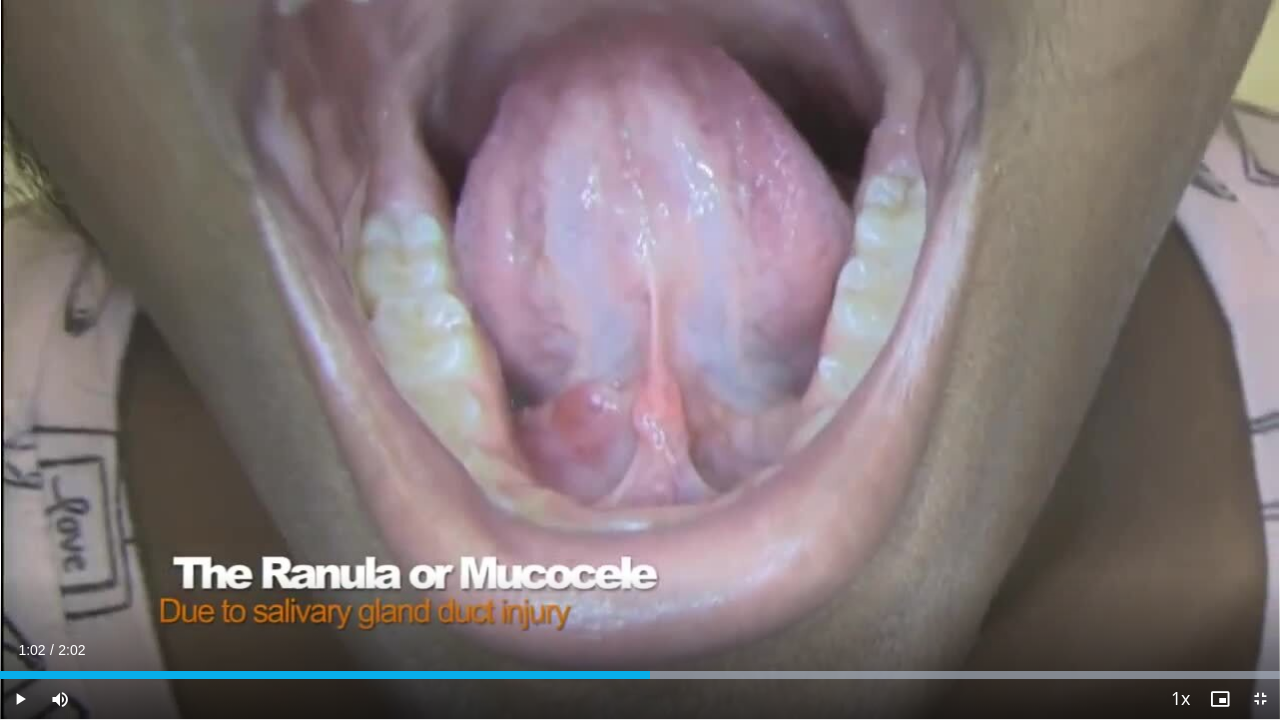 click on "10 seconds
Tap to unmute" at bounding box center (640, 359) 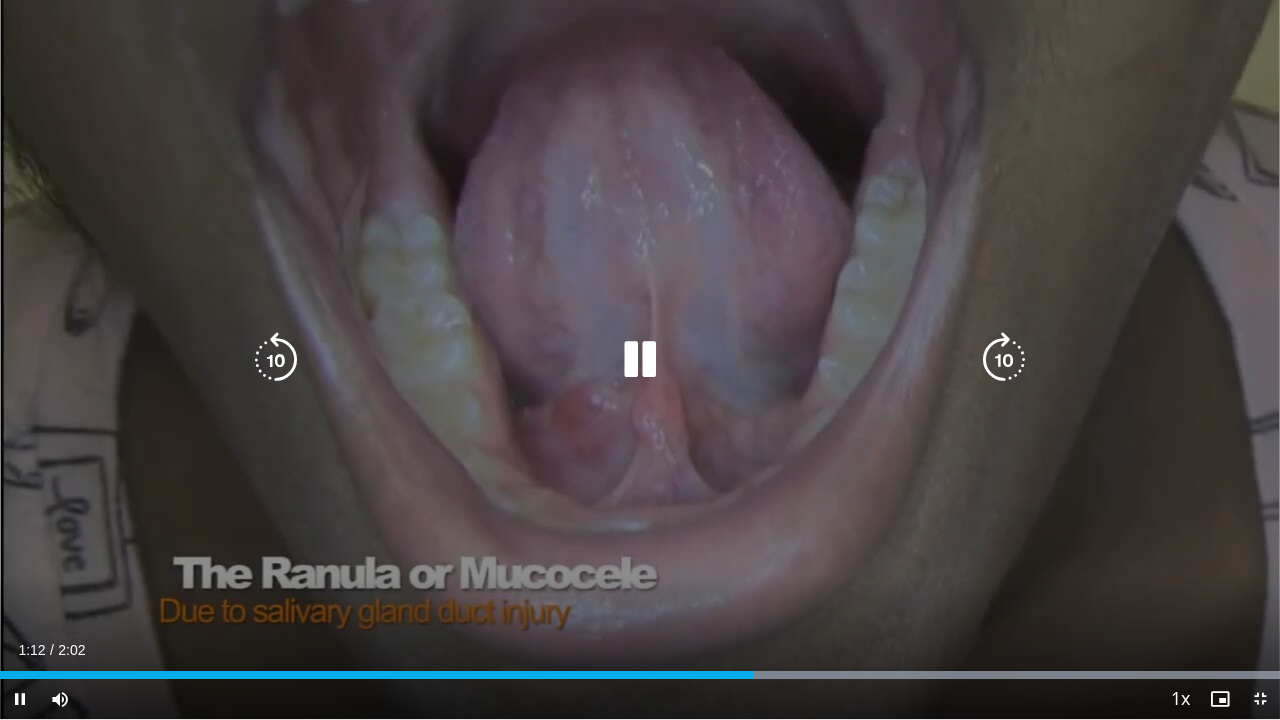 click on "10 seconds
Tap to unmute" at bounding box center (640, 359) 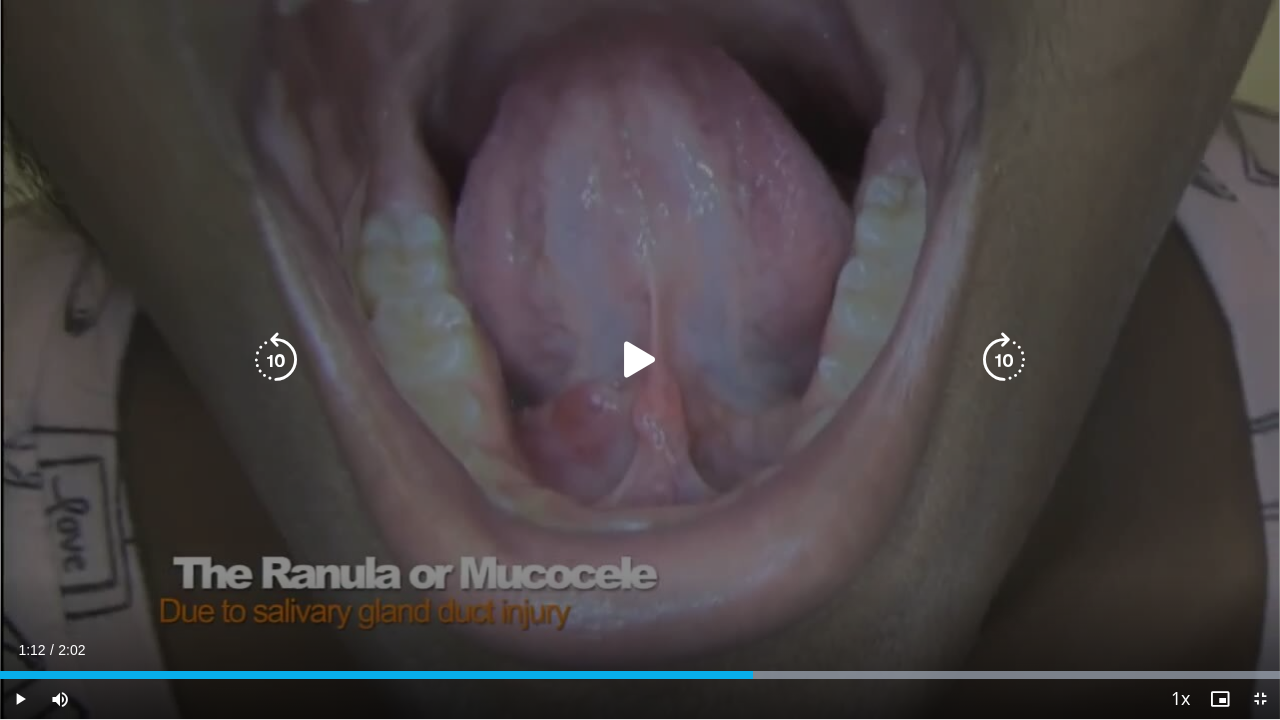 click on "10 seconds
Tap to unmute" at bounding box center (640, 359) 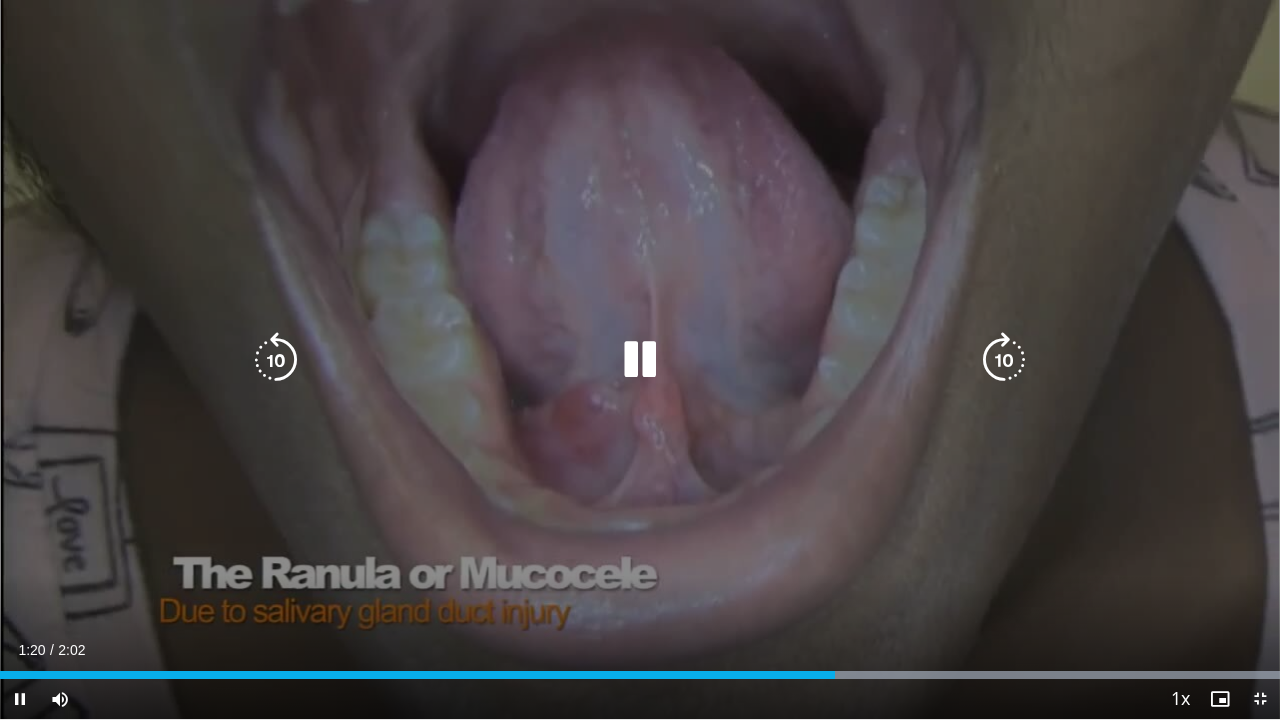 click on "10 seconds
Tap to unmute" at bounding box center (640, 359) 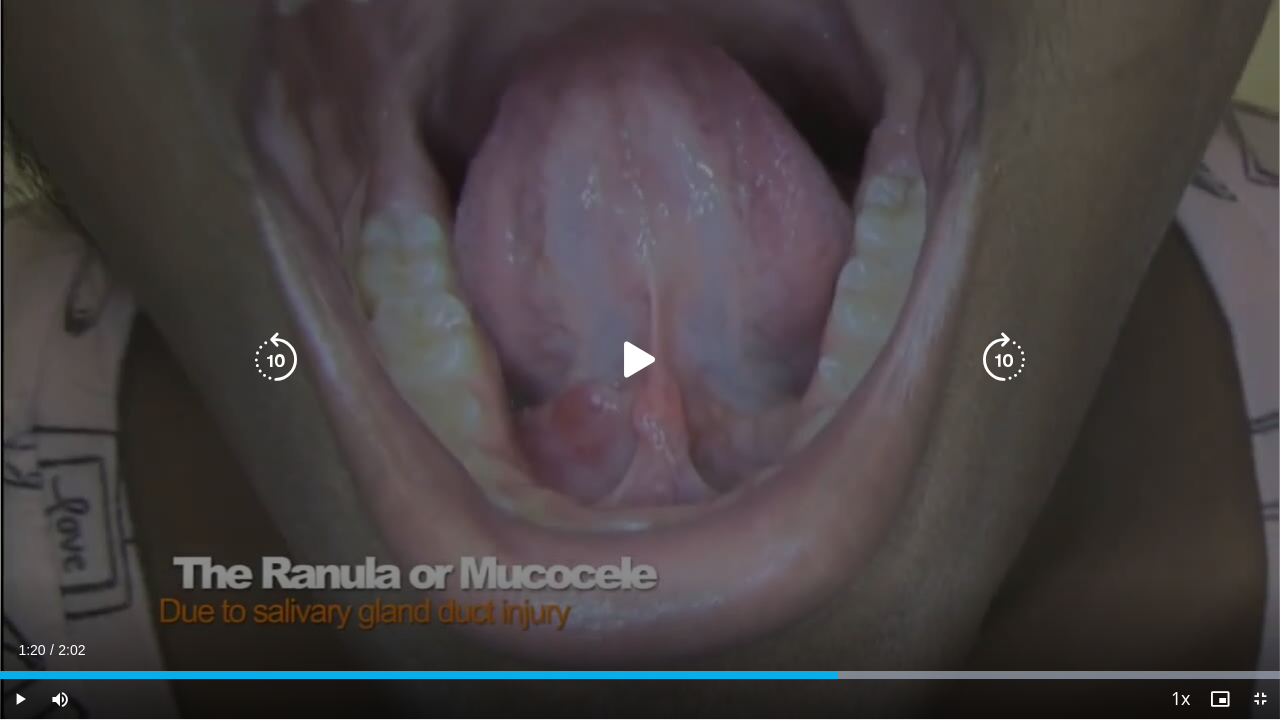 click on "10 seconds
Tap to unmute" at bounding box center (640, 359) 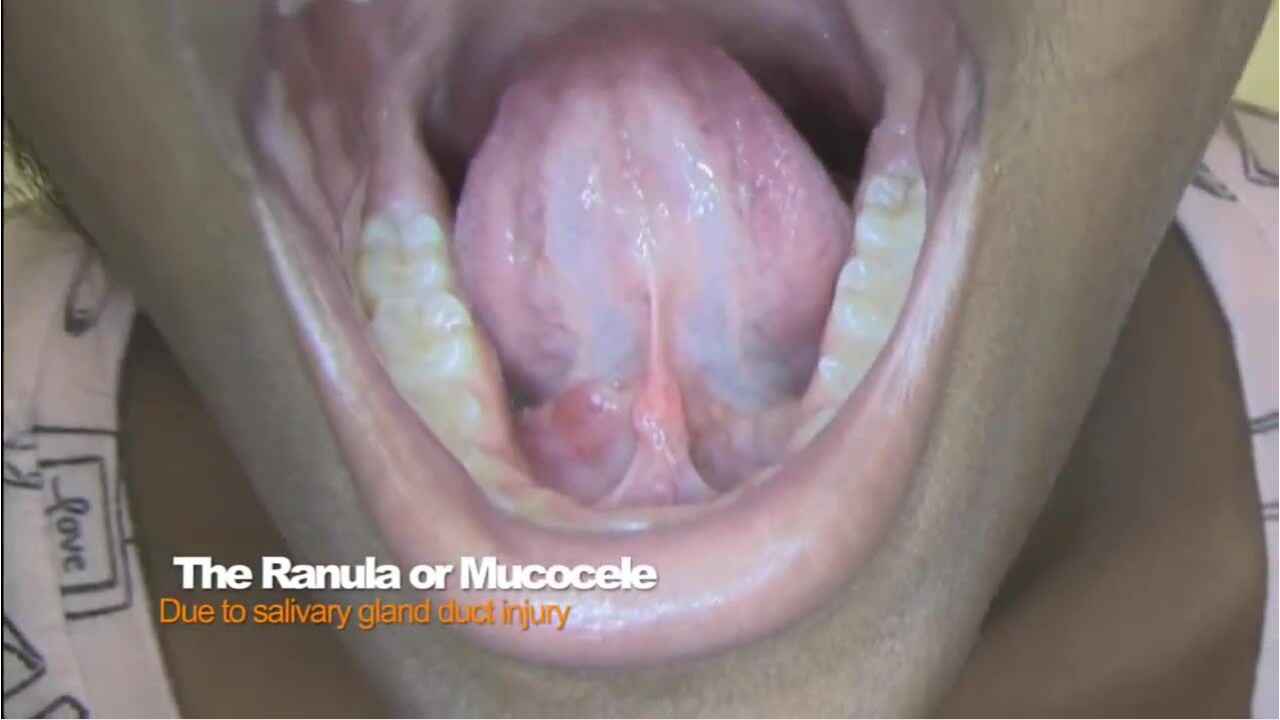 click on "10 seconds
Tap to unmute" at bounding box center (640, 359) 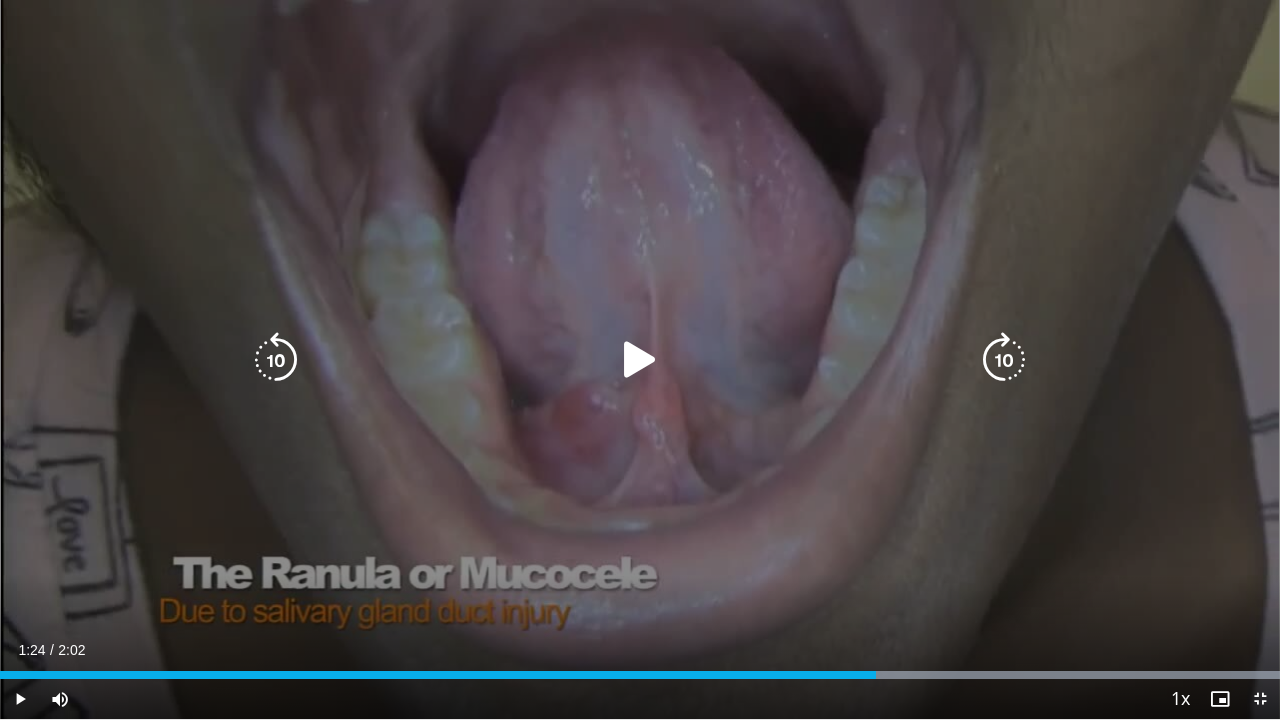 click on "10 seconds
Tap to unmute" at bounding box center [640, 359] 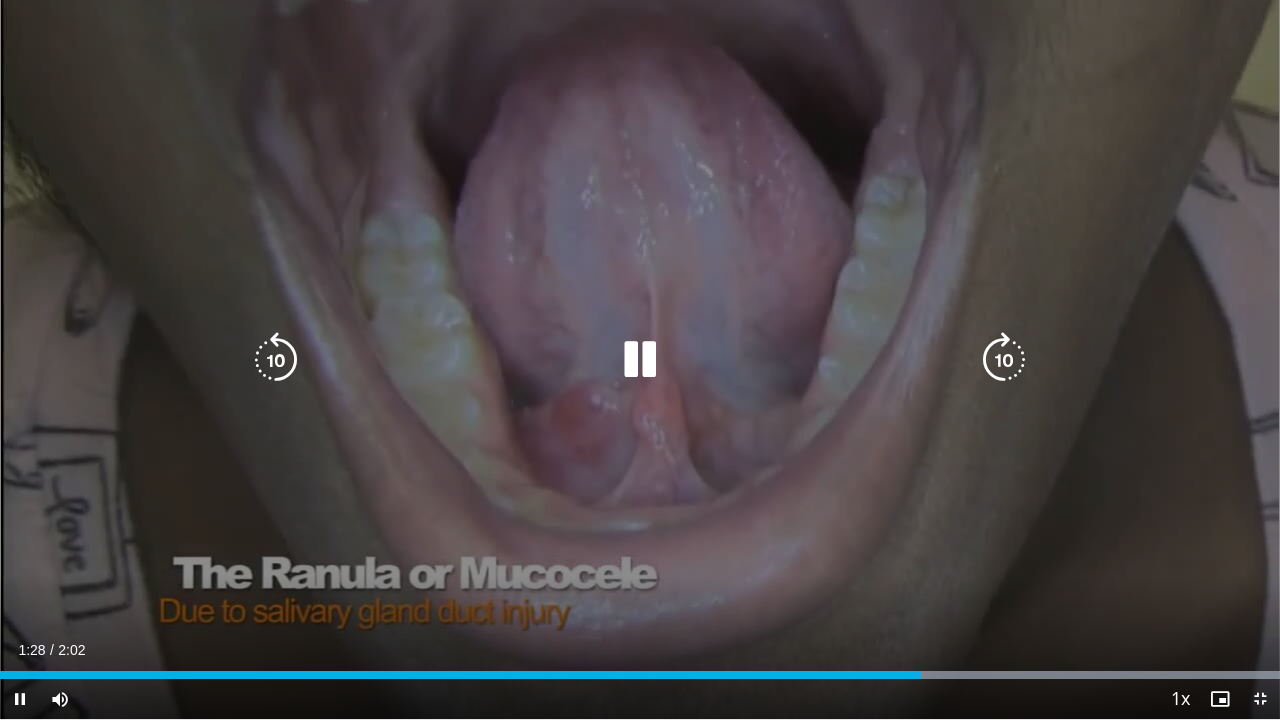 click on "10 seconds
Tap to unmute" at bounding box center [640, 359] 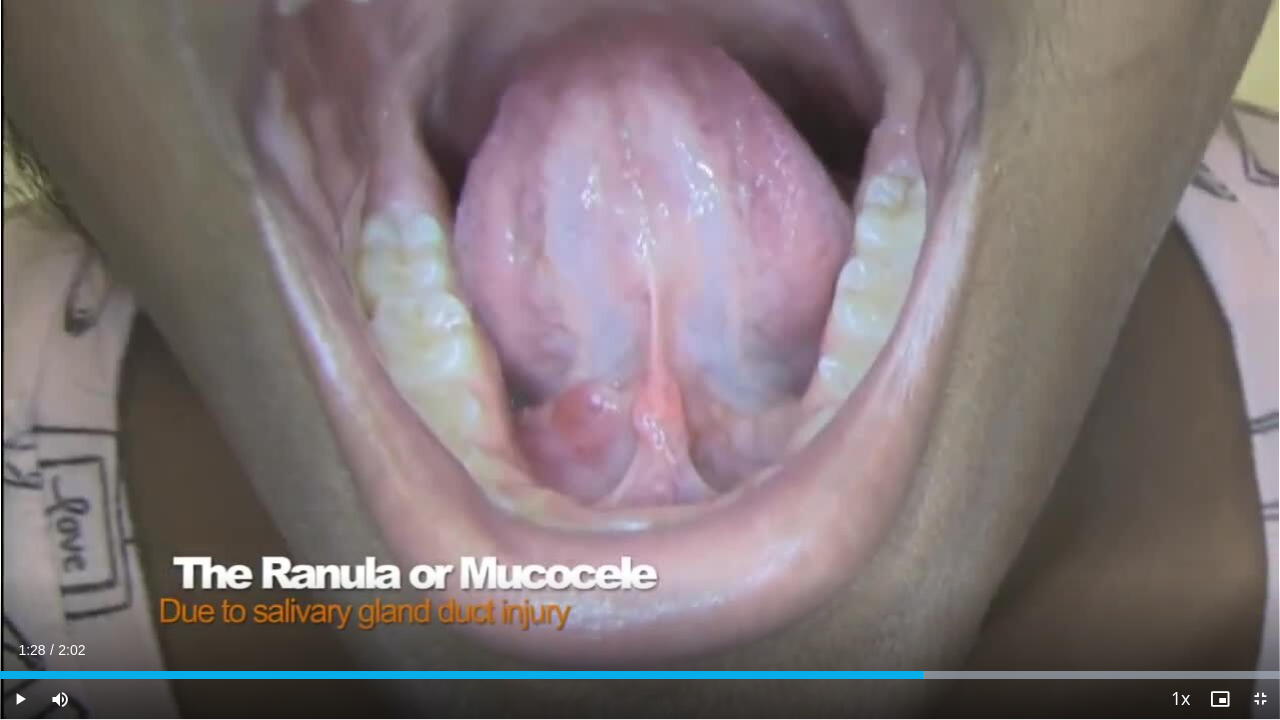 click on "10 seconds
Tap to unmute" at bounding box center (640, 359) 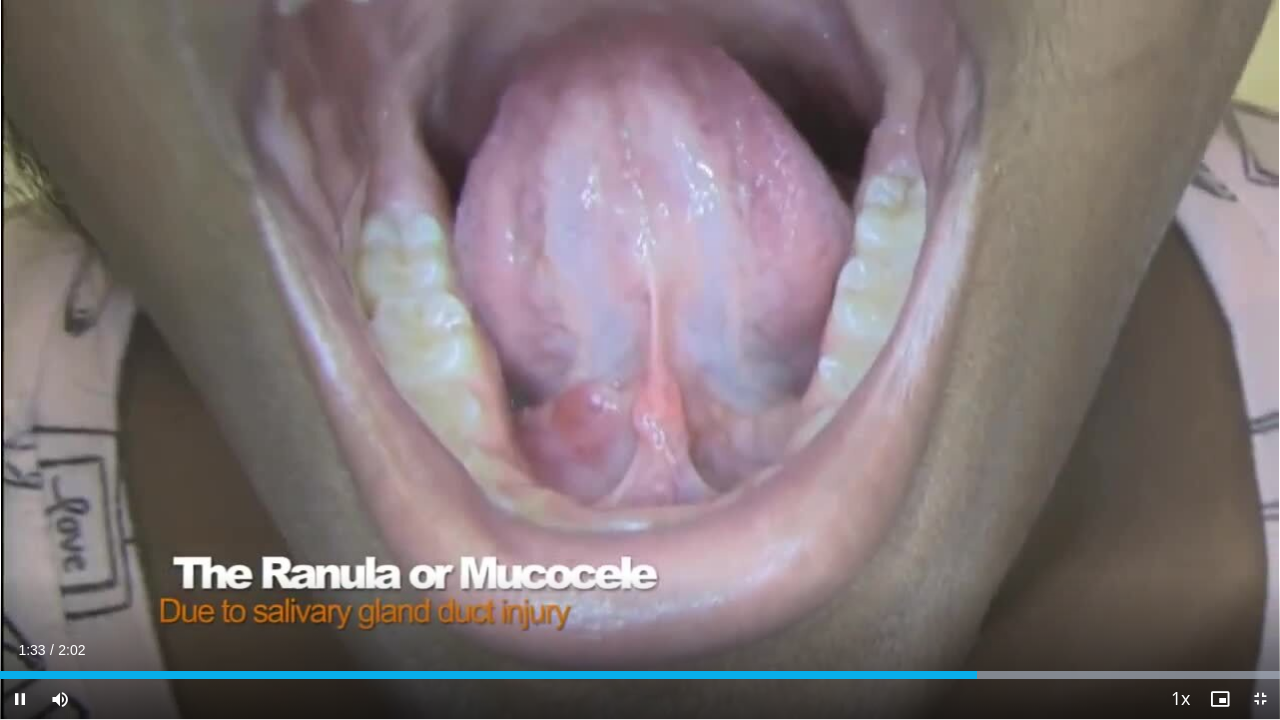 click on "10 seconds
Tap to unmute" at bounding box center [640, 359] 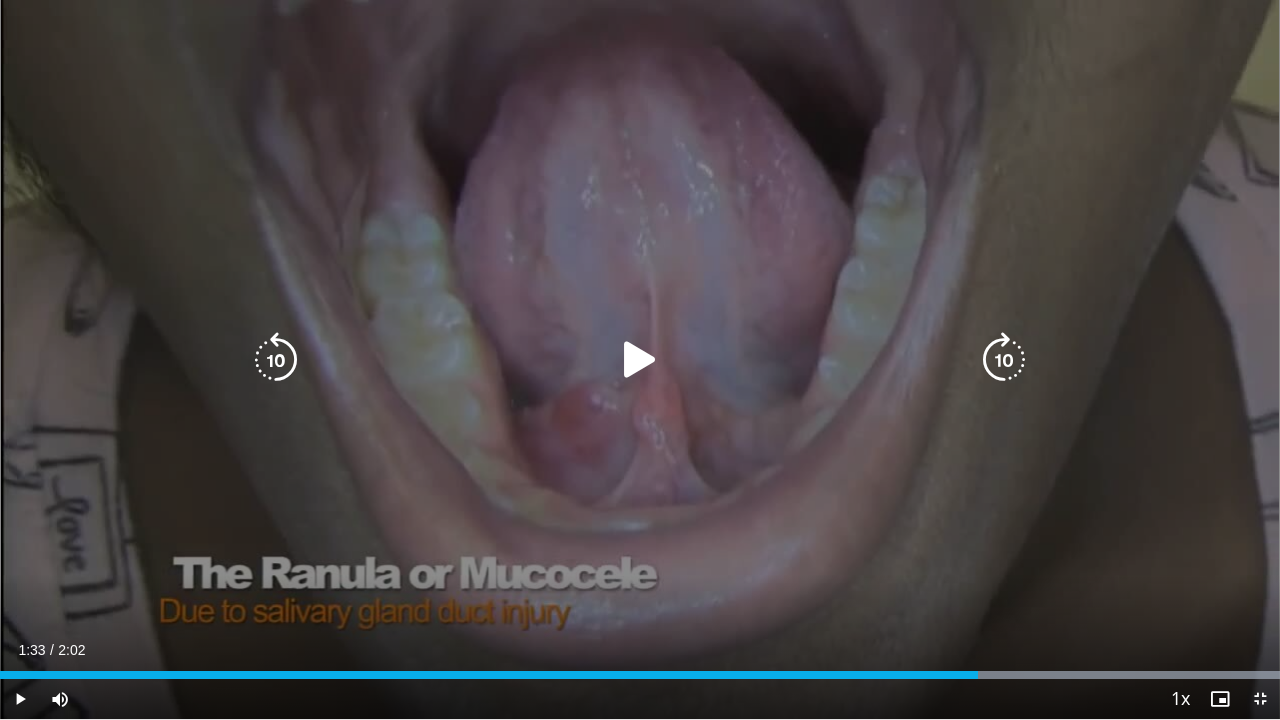 click at bounding box center [640, 360] 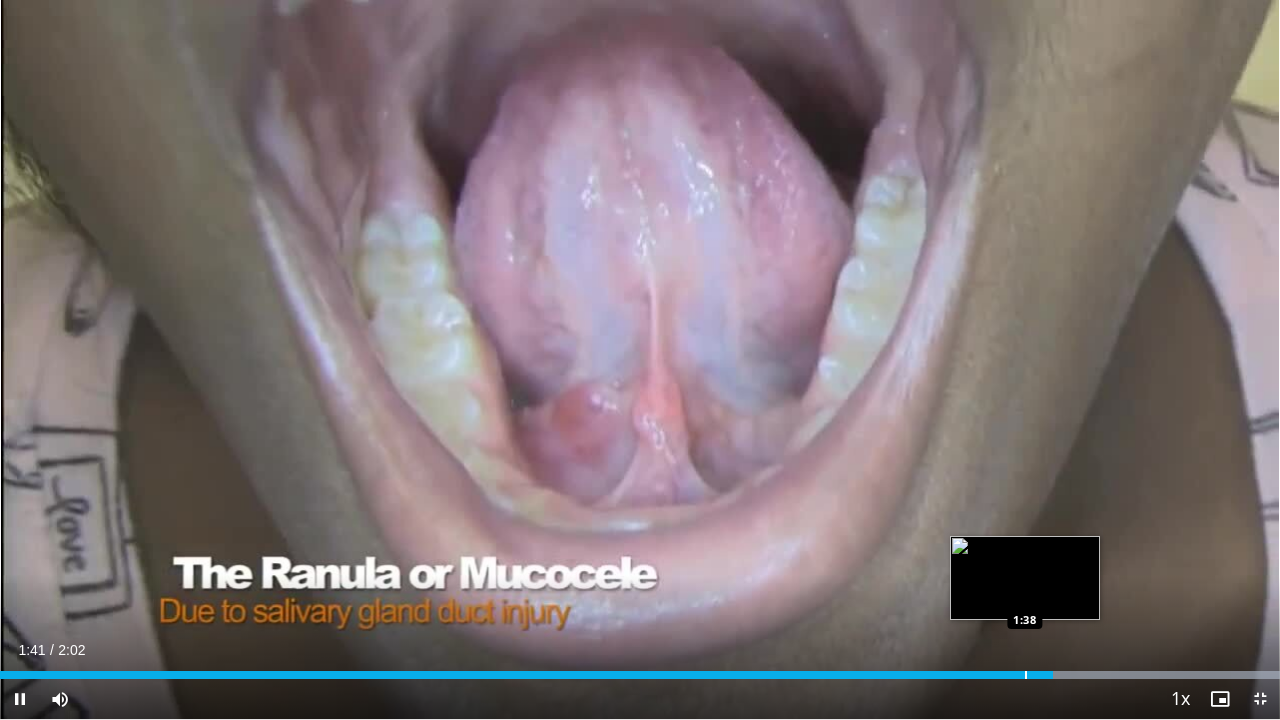 click on "1:41" at bounding box center [526, 675] 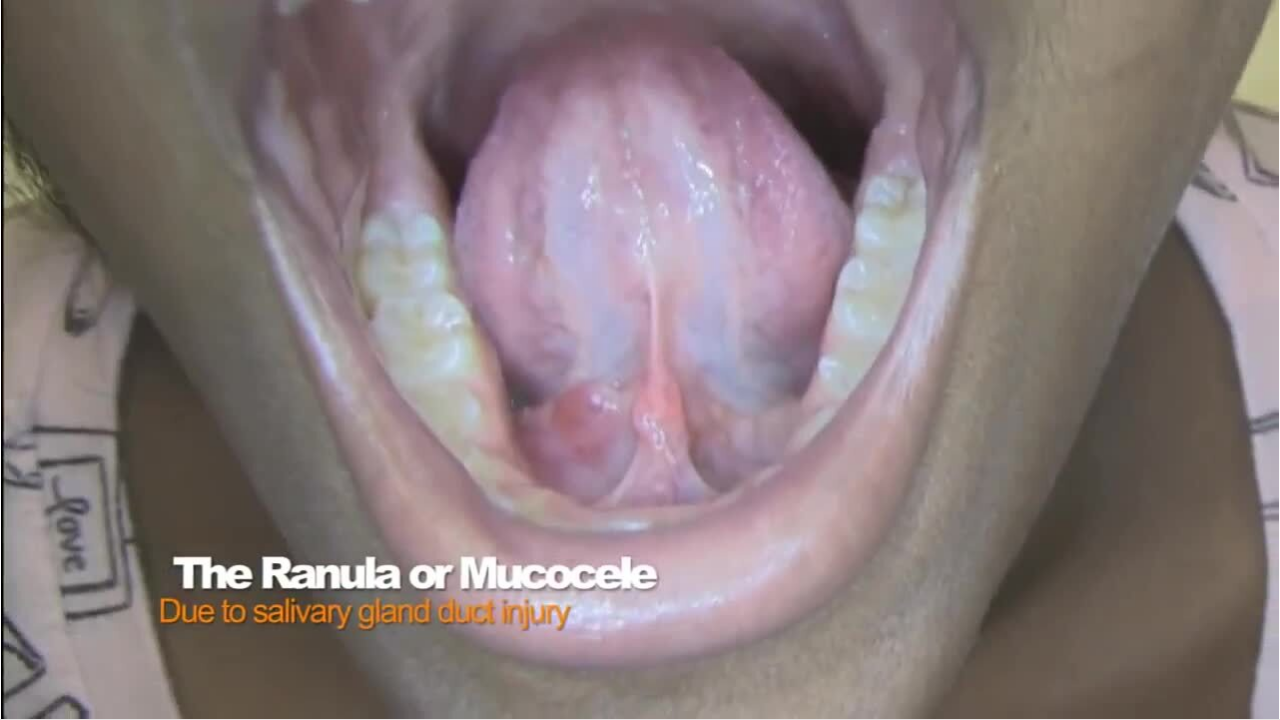 click on "**********" at bounding box center (640, 360) 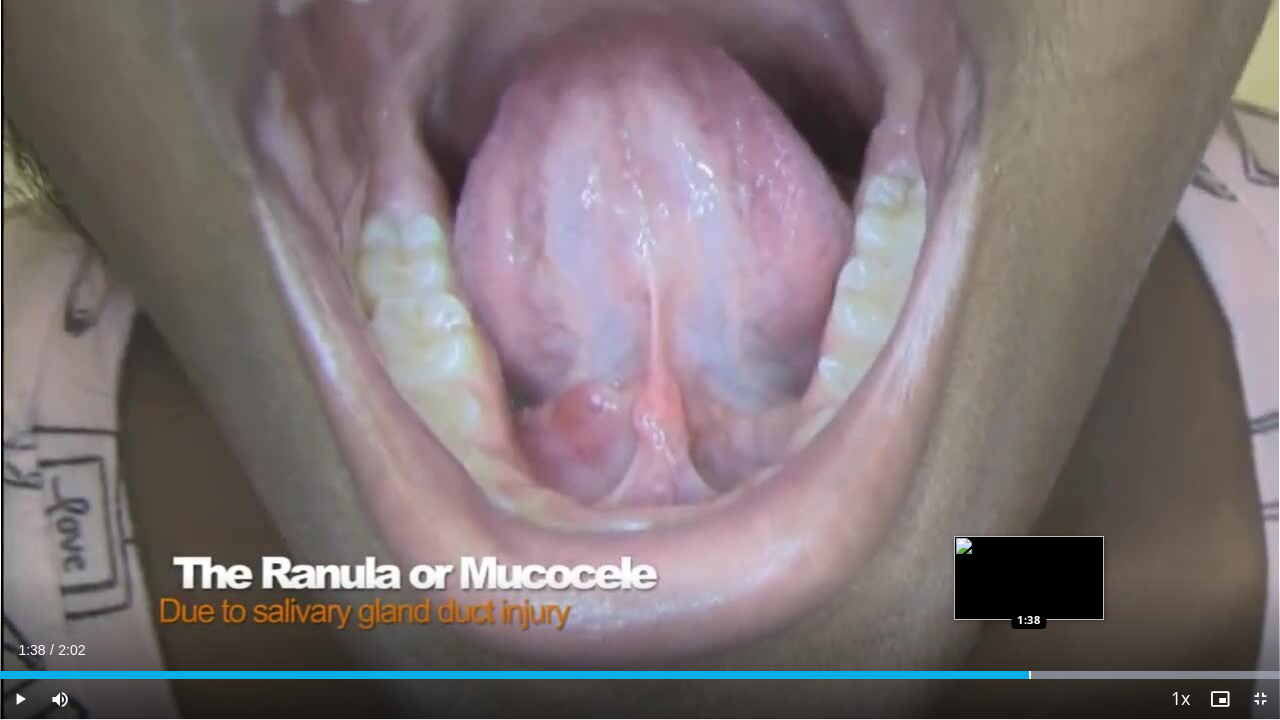 click at bounding box center [1030, 675] 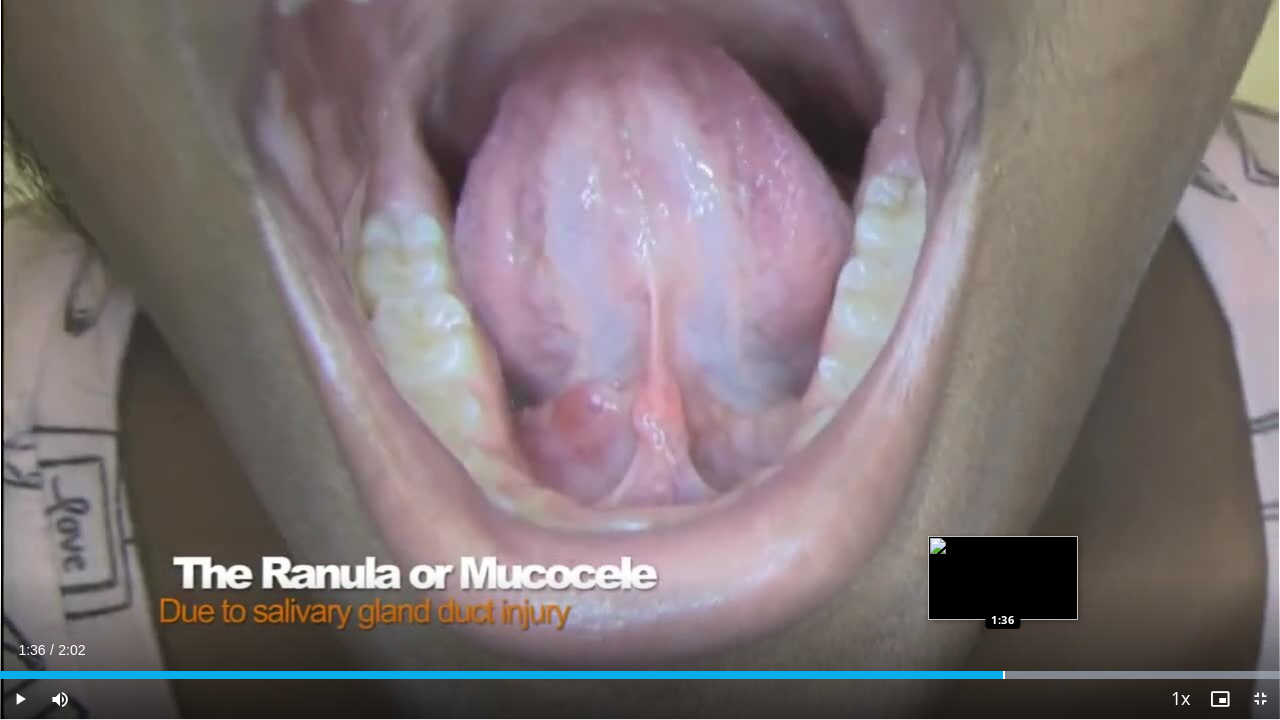 click at bounding box center [1004, 675] 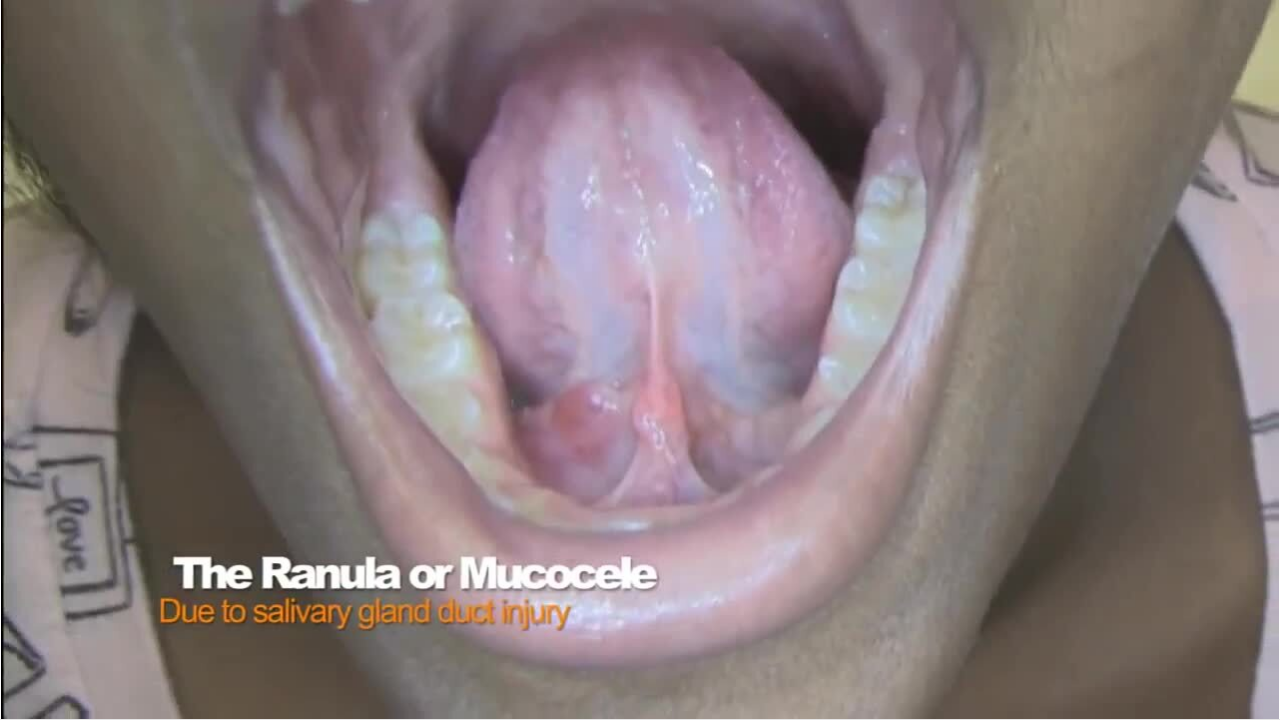 click on "10 seconds
Tap to unmute" at bounding box center [640, 359] 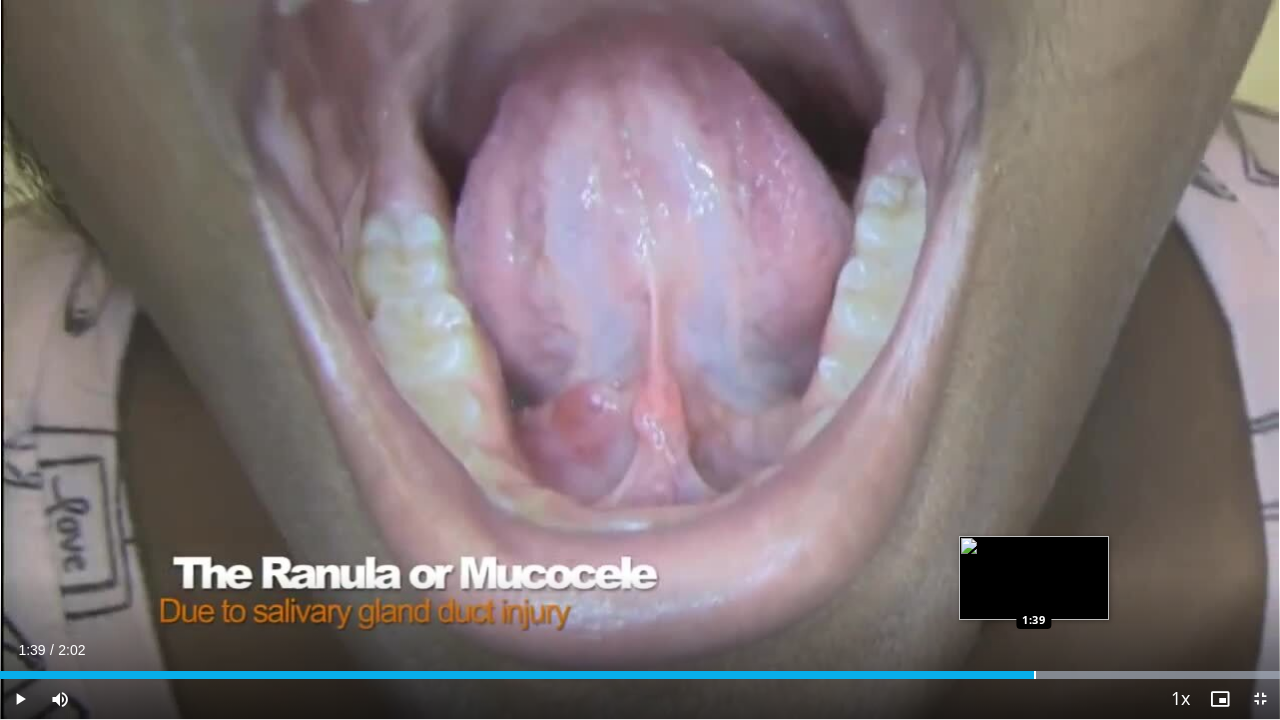 drag, startPoint x: 1078, startPoint y: 672, endPoint x: 1034, endPoint y: 678, distance: 44.407207 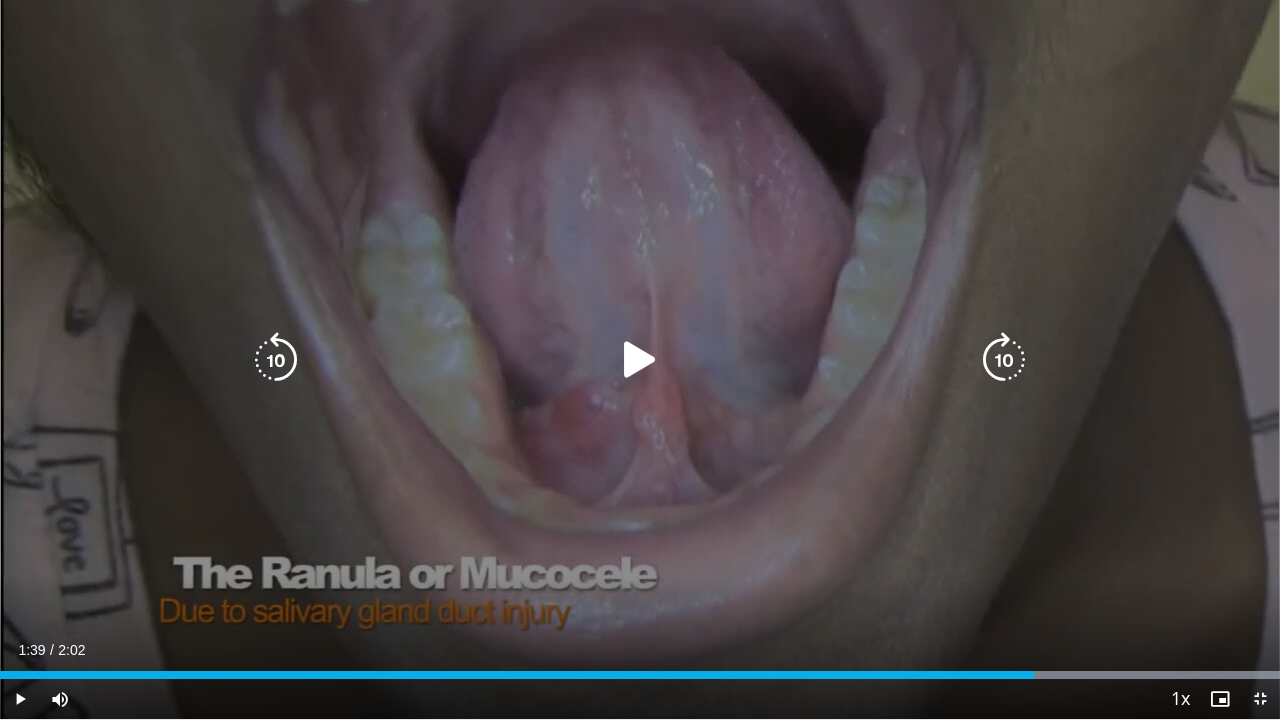 click at bounding box center [640, 360] 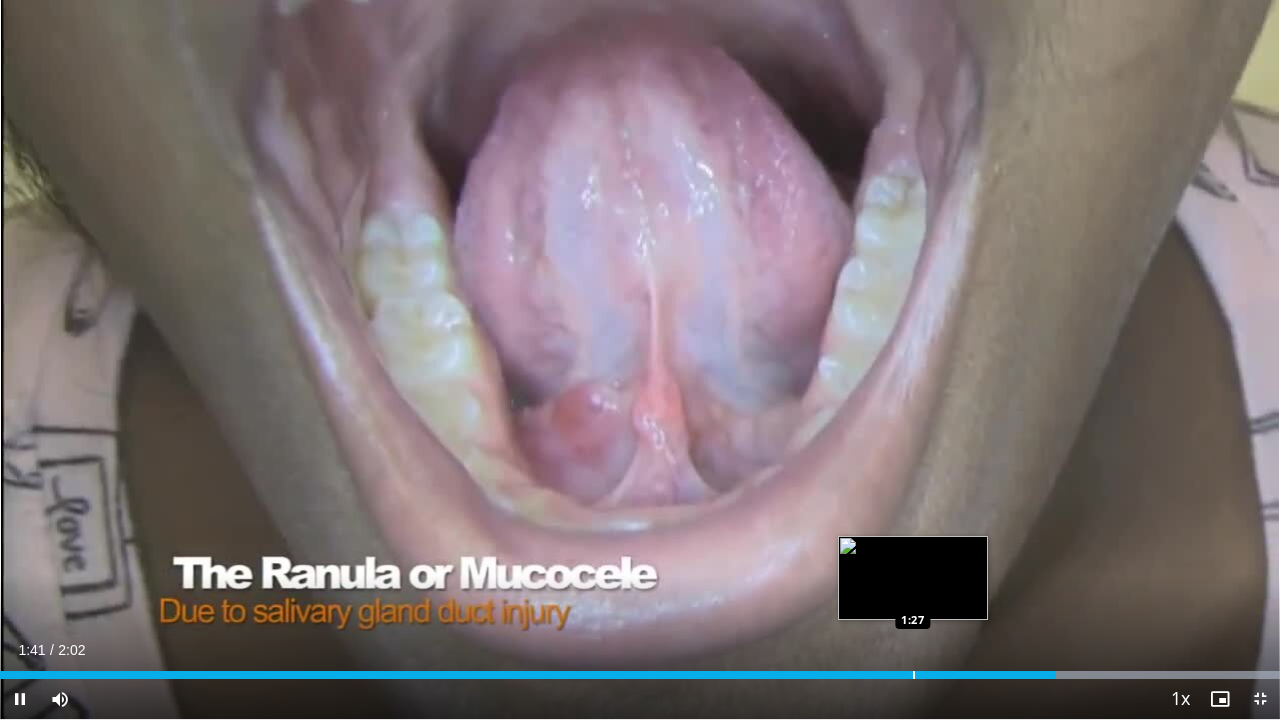 click at bounding box center [914, 675] 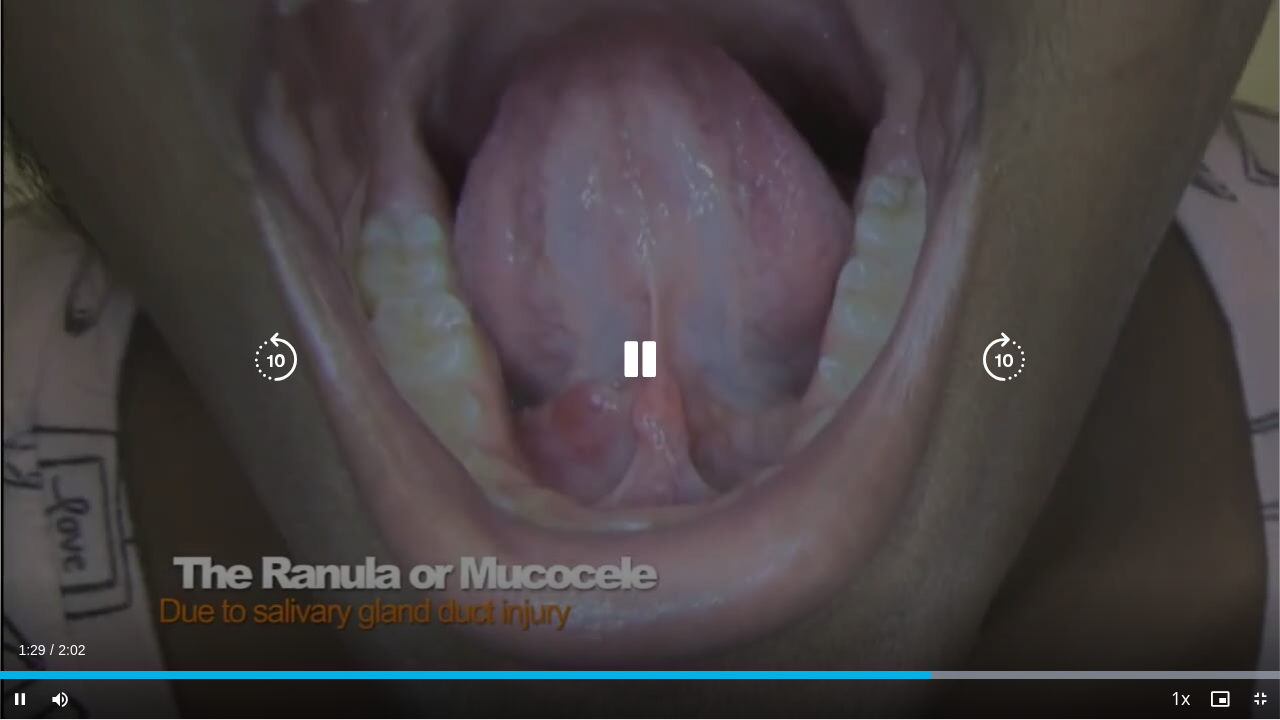 drag, startPoint x: 912, startPoint y: 675, endPoint x: 869, endPoint y: 652, distance: 48.76474 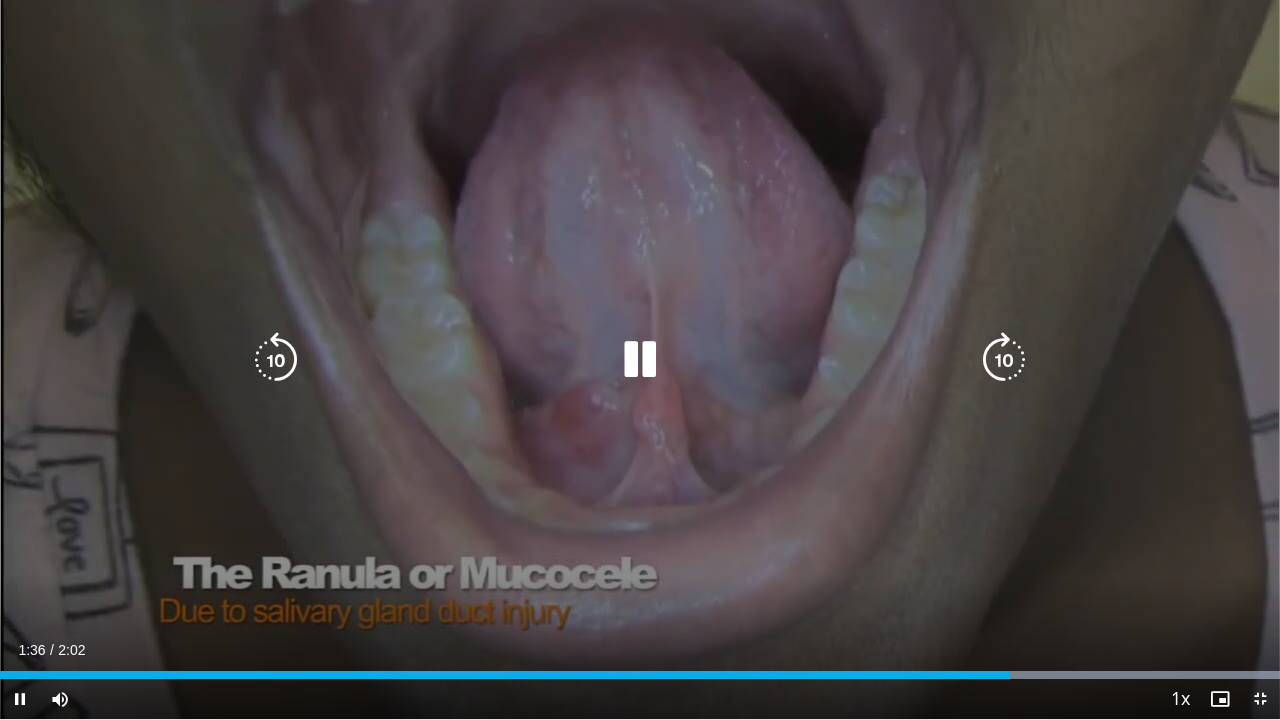 click at bounding box center [640, 360] 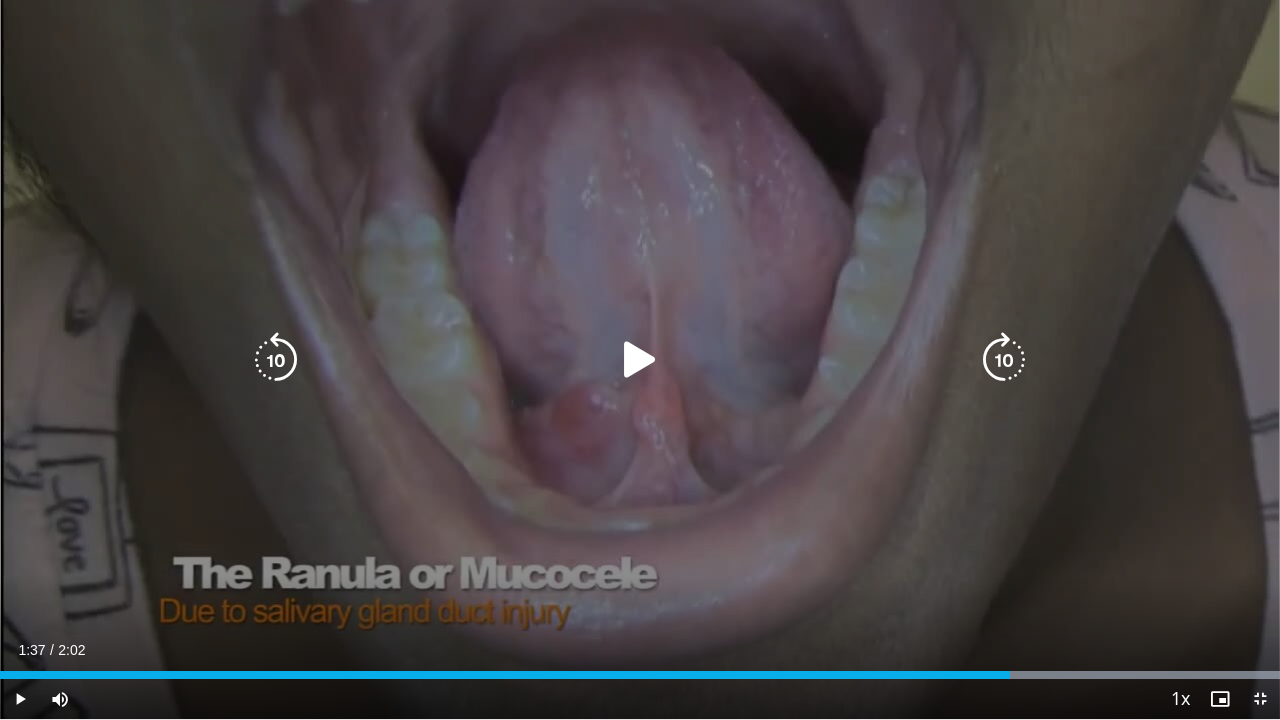 click at bounding box center (640, 360) 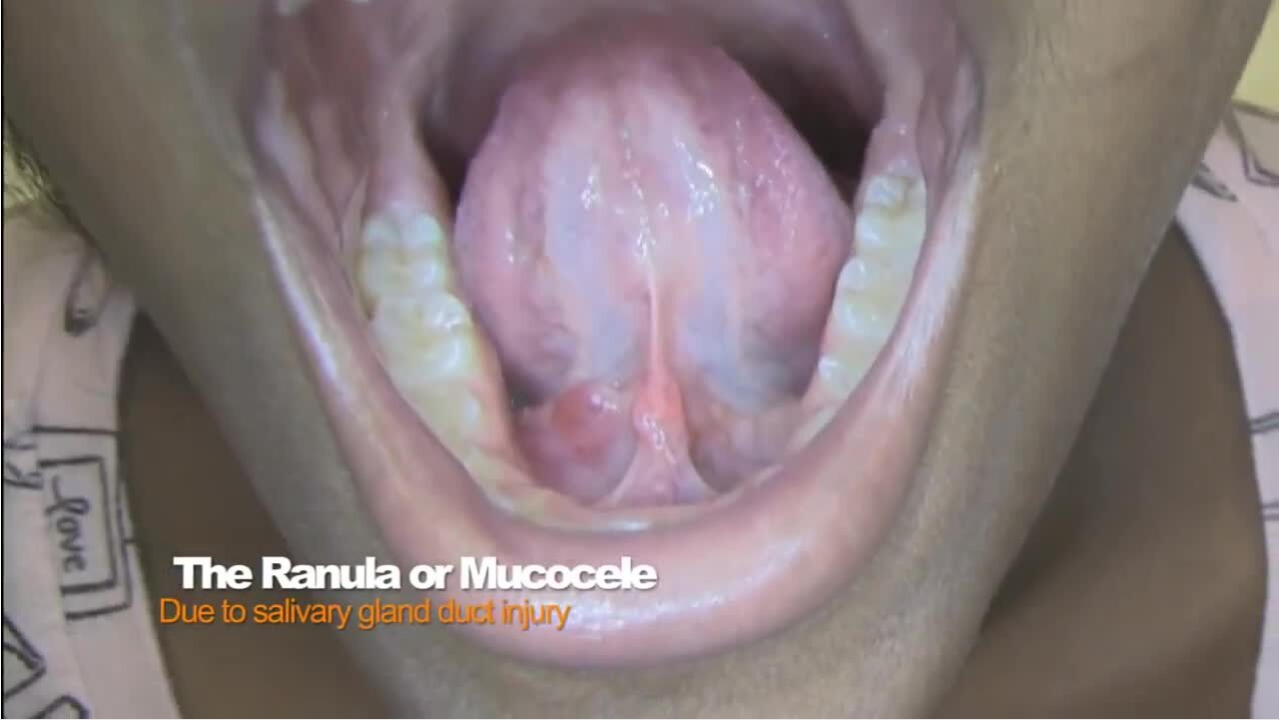 click on "10 seconds
Tap to unmute" at bounding box center (640, 359) 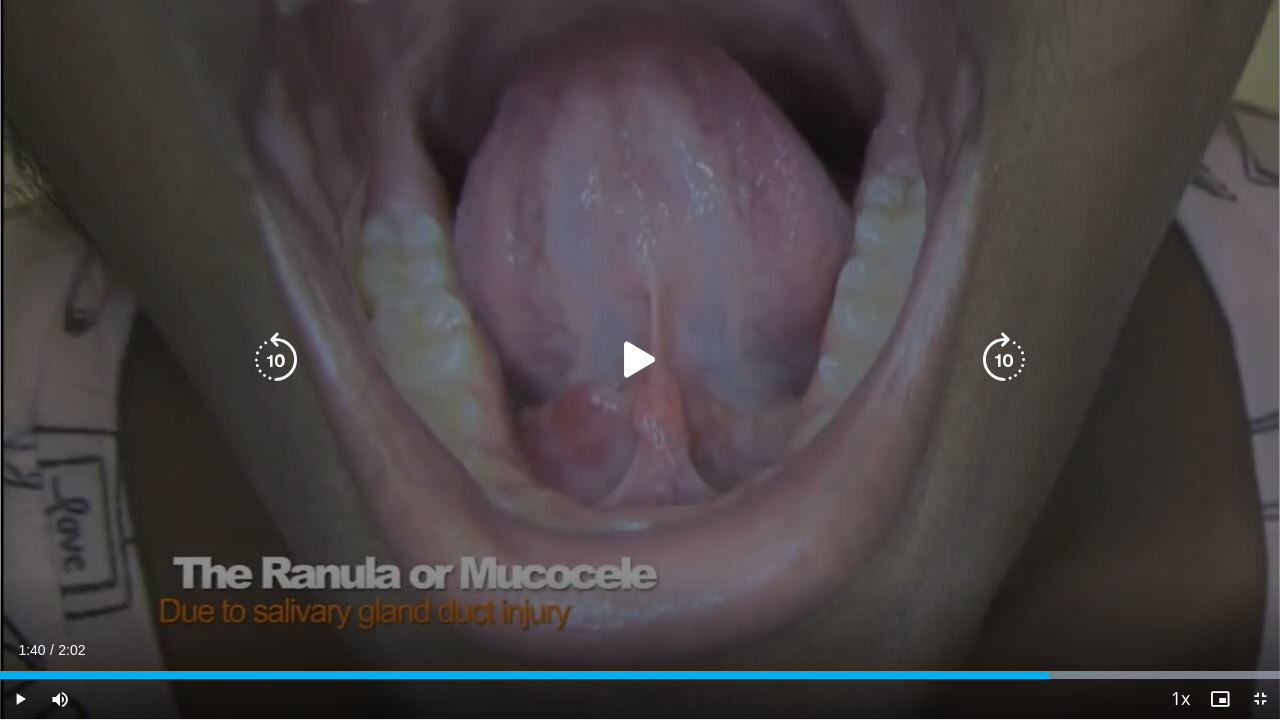 click at bounding box center (640, 360) 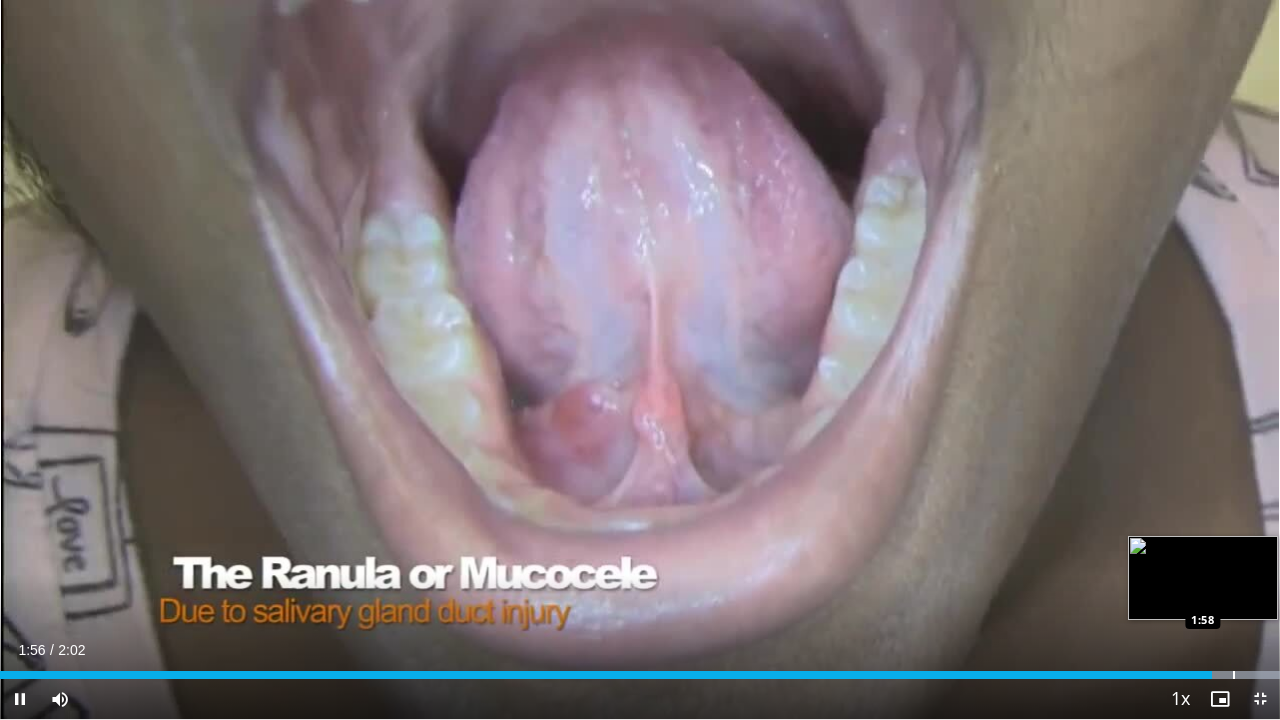 click at bounding box center (1234, 675) 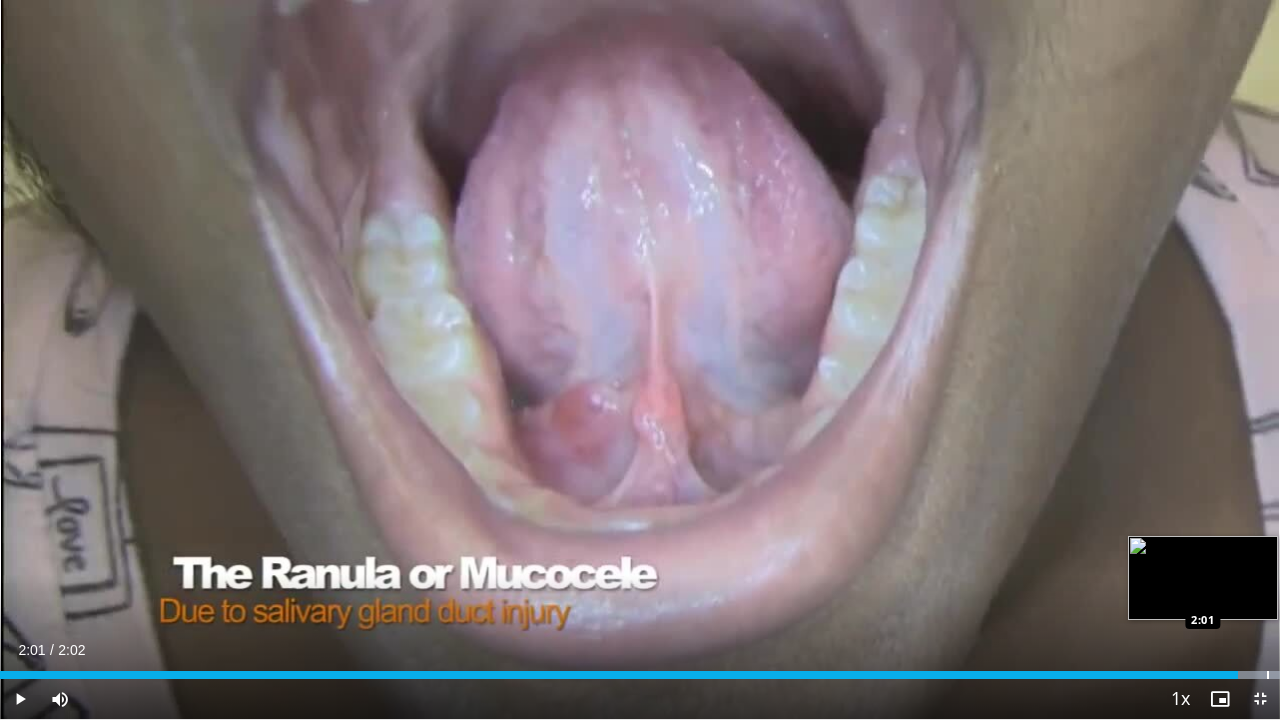 click at bounding box center [1268, 675] 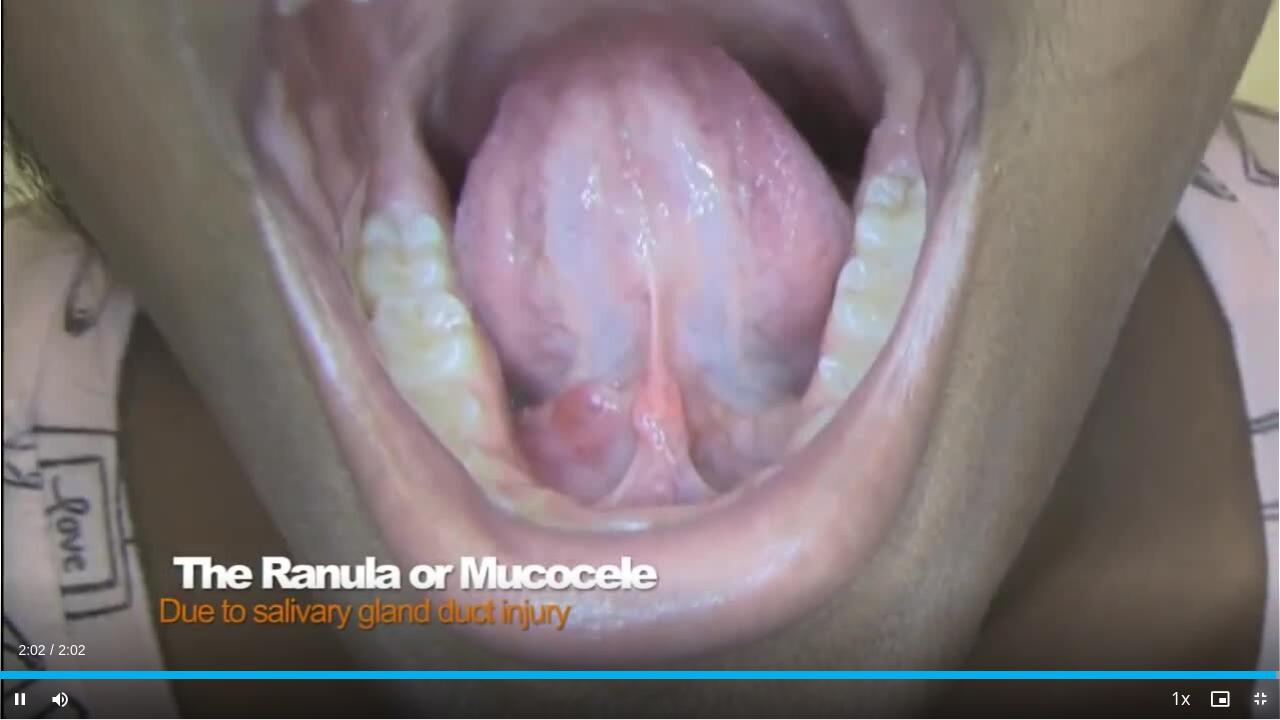 click at bounding box center [1260, 699] 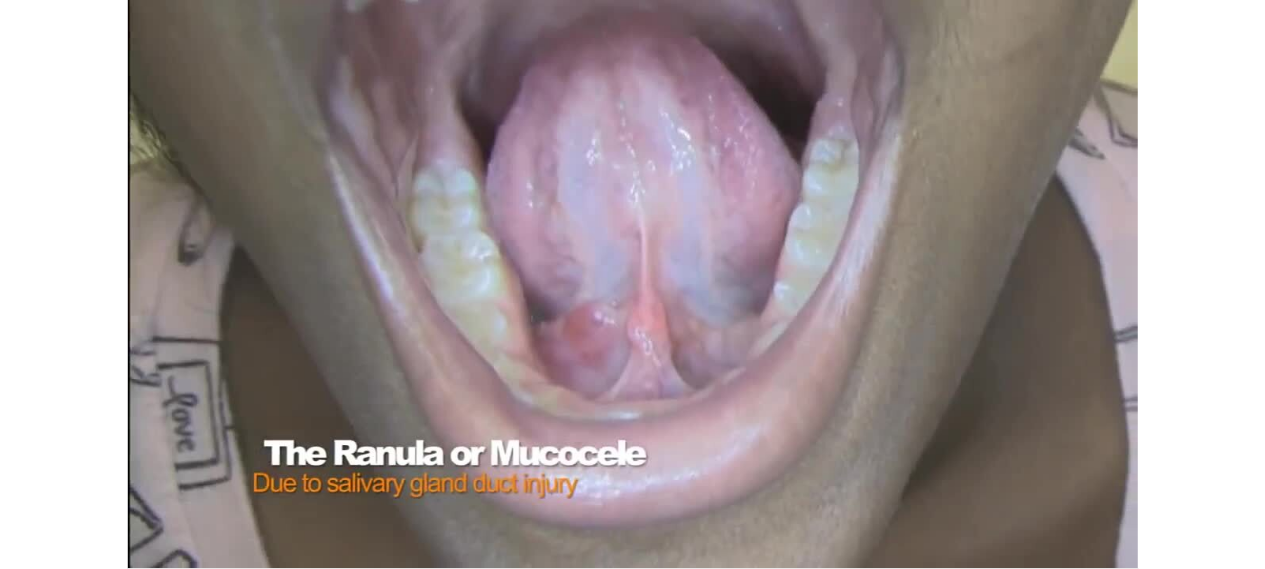 scroll, scrollTop: 723, scrollLeft: 0, axis: vertical 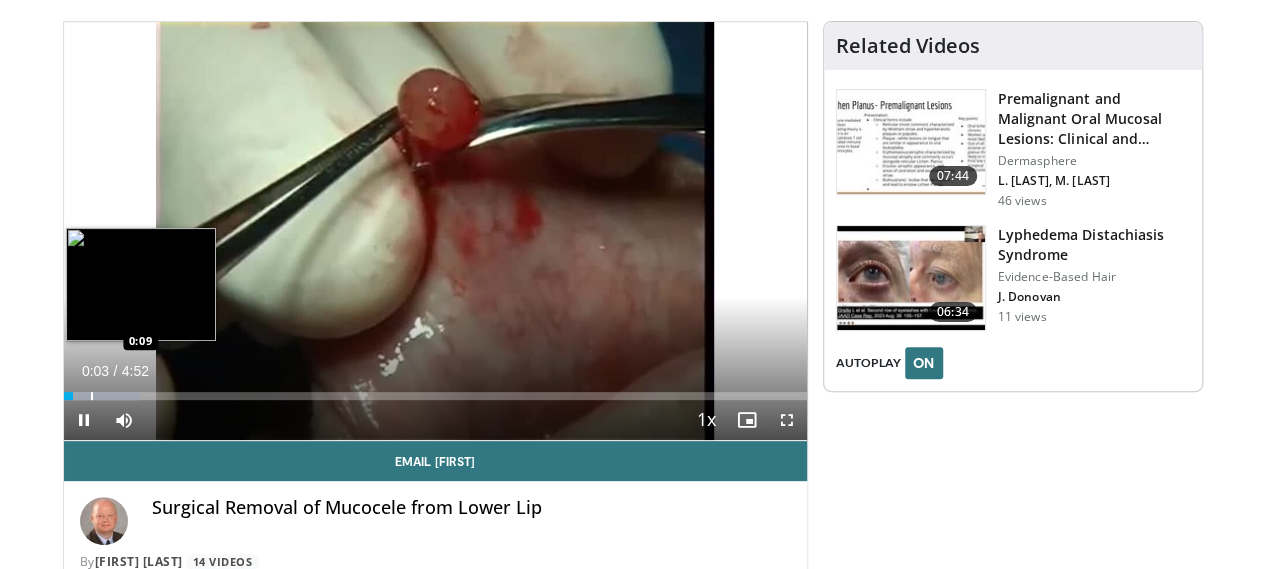 click at bounding box center [92, 396] 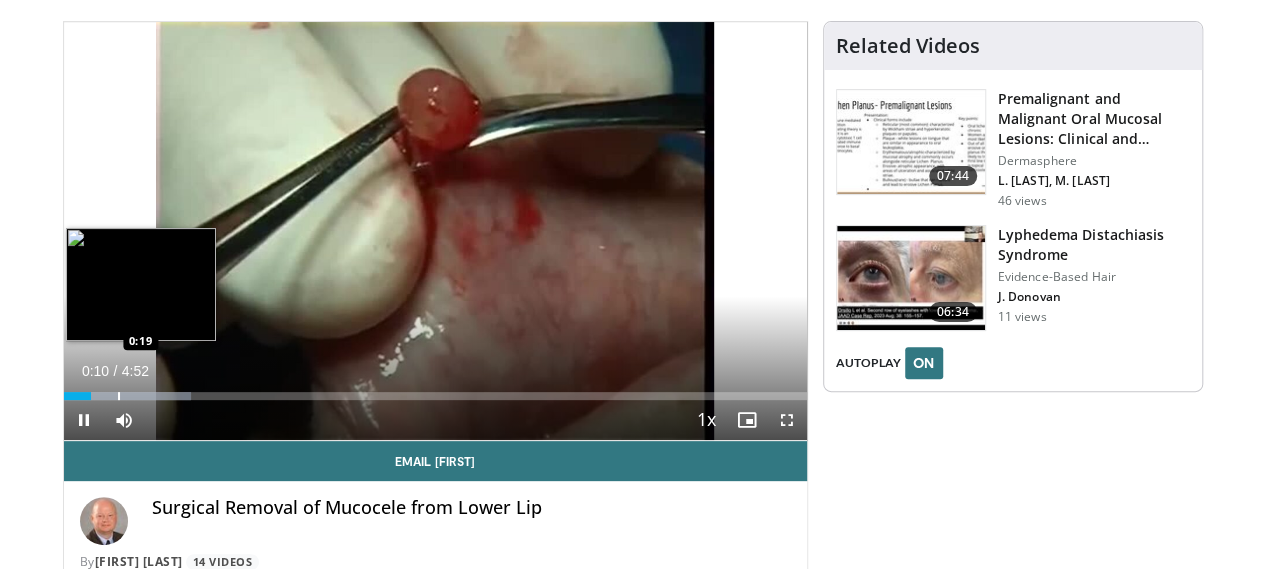 click at bounding box center (119, 396) 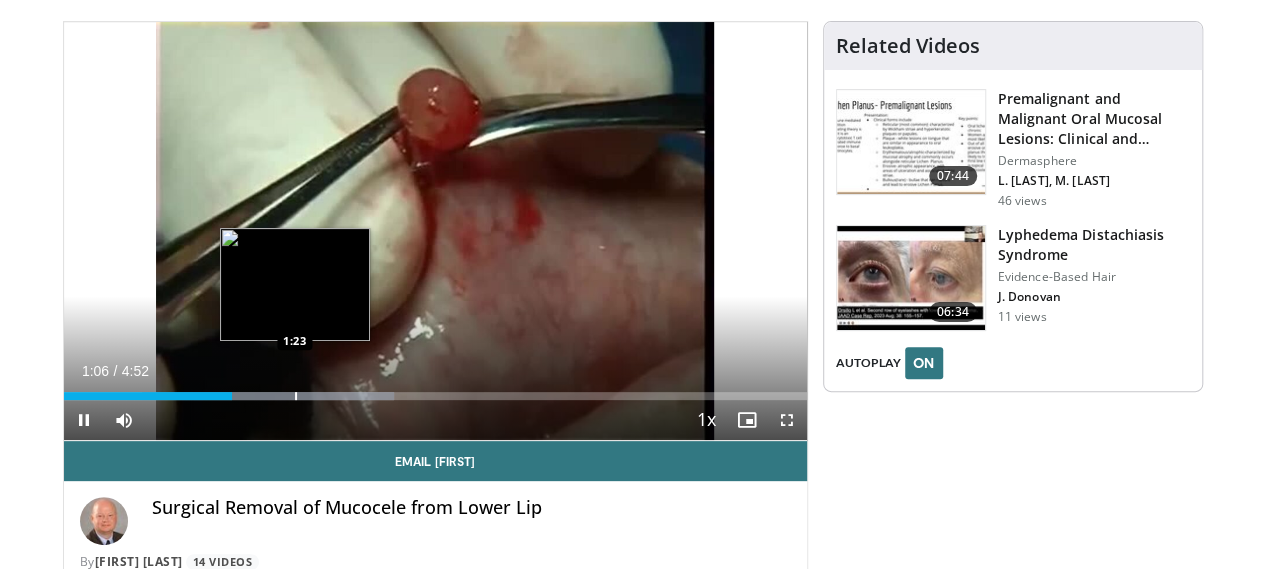 click at bounding box center (296, 396) 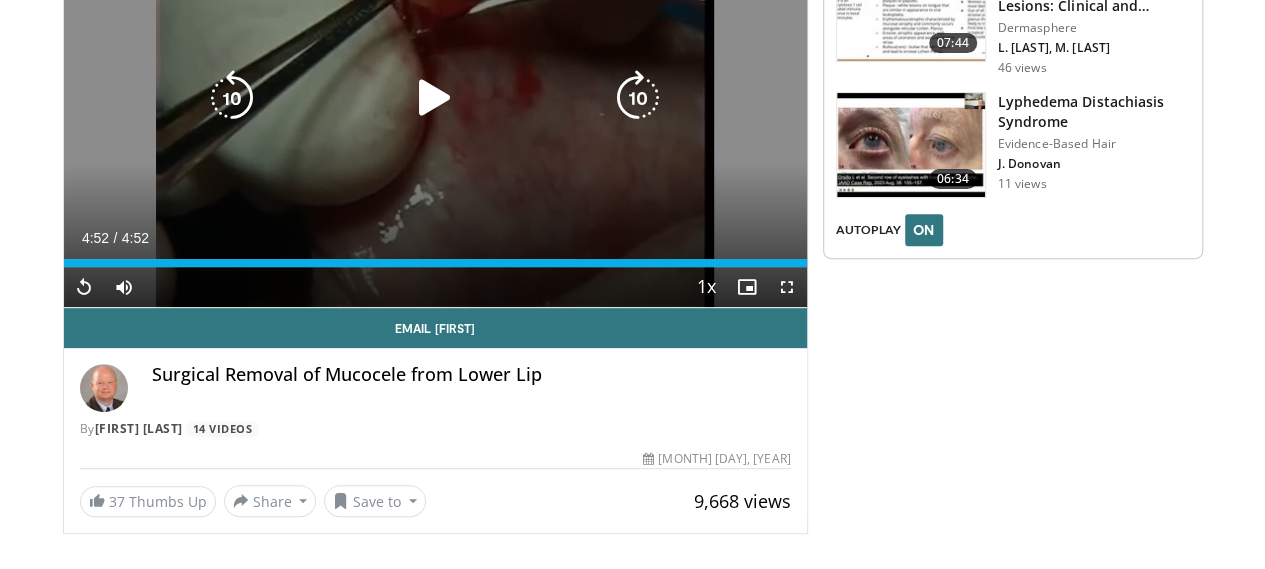 scroll, scrollTop: 400, scrollLeft: 0, axis: vertical 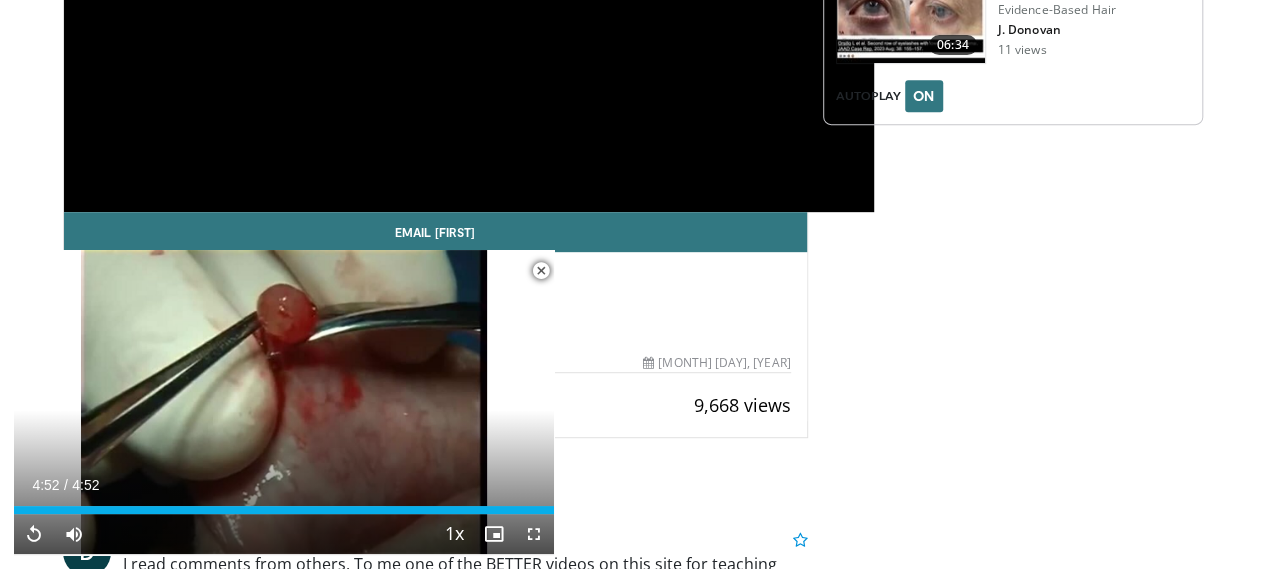 click on "Surgical Removal of Mucocele from Lower Lip" at bounding box center [471, 279] 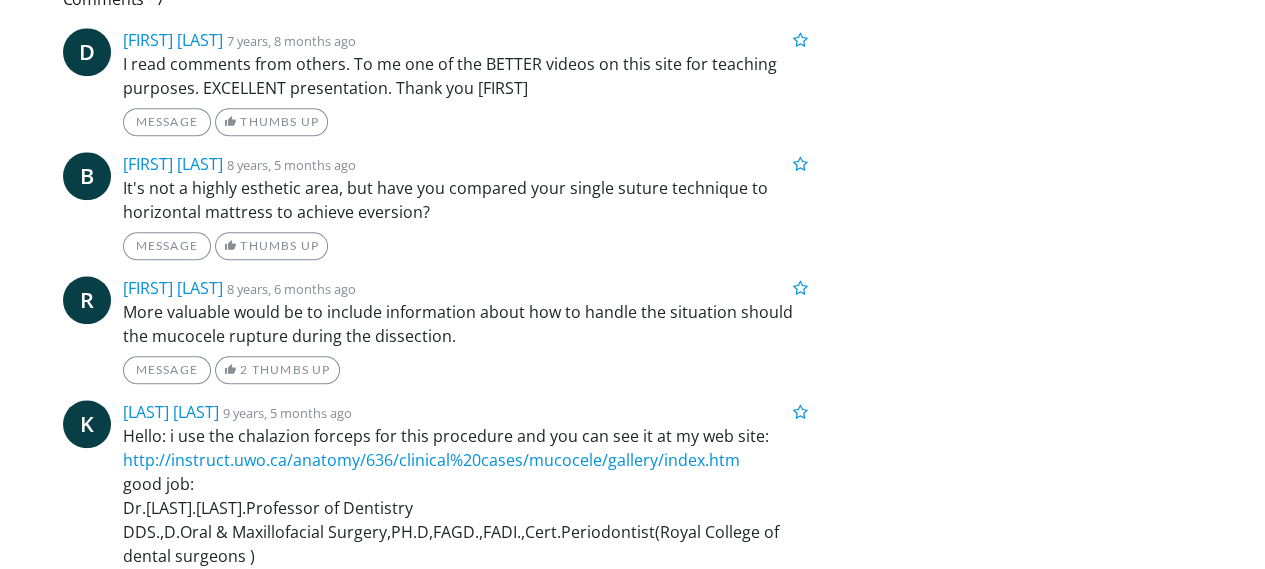 scroll, scrollTop: 1129, scrollLeft: 0, axis: vertical 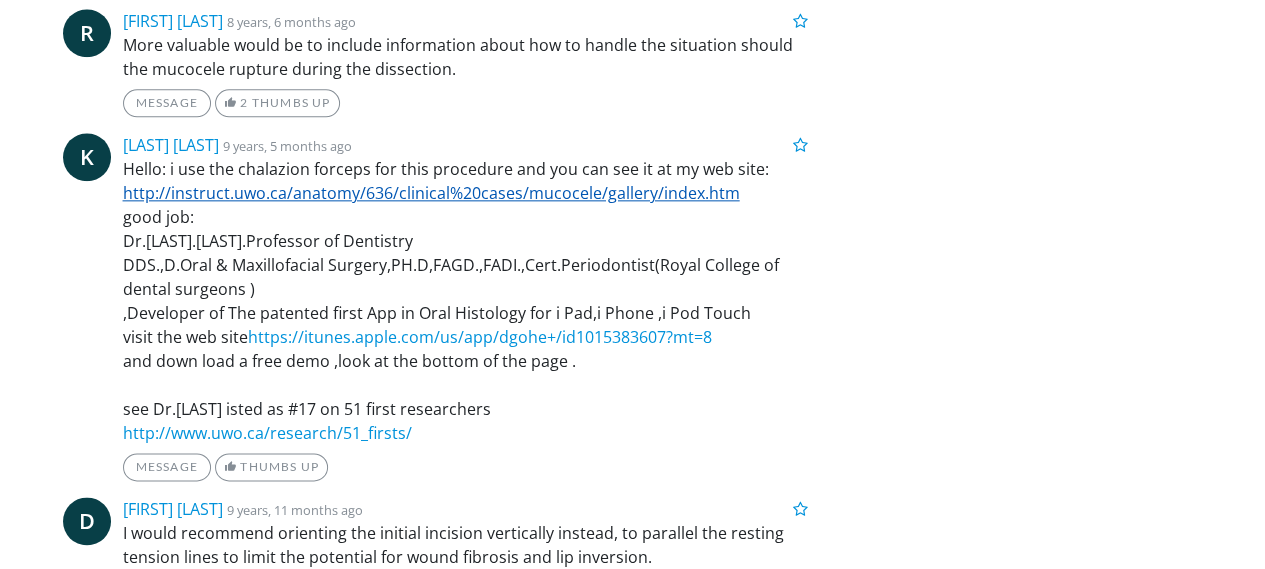 click on "http://instruct.uwo.ca/anatomy/636/clinical%20cases/mucocele/gallery/index.htm" at bounding box center (431, 193) 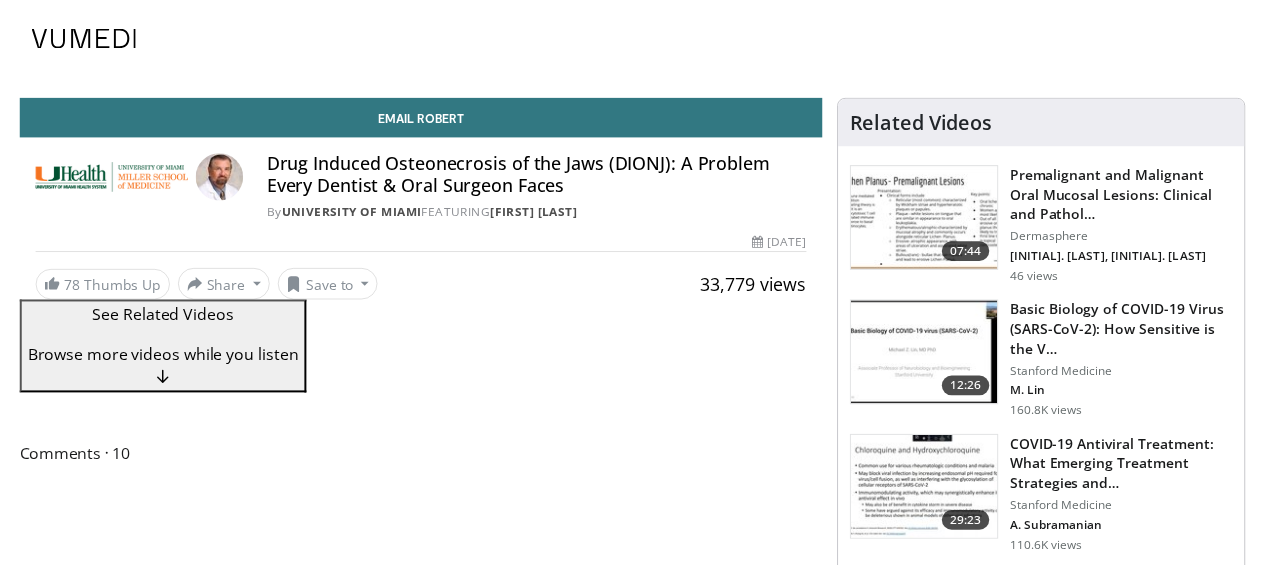 scroll, scrollTop: 0, scrollLeft: 0, axis: both 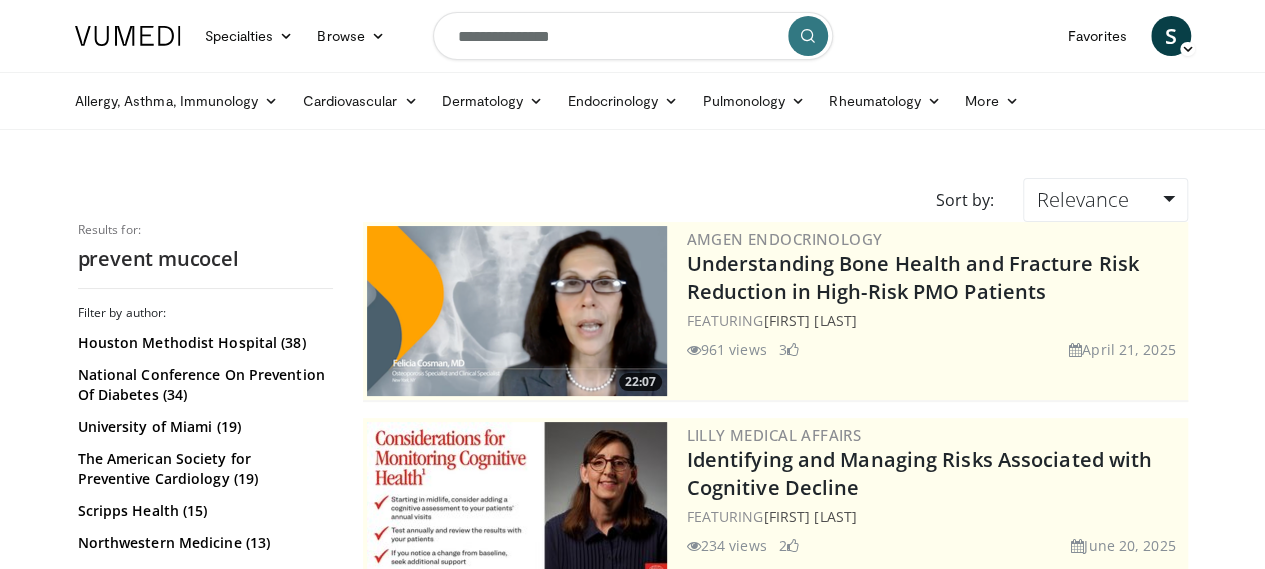 click on "**********" at bounding box center (633, 36) 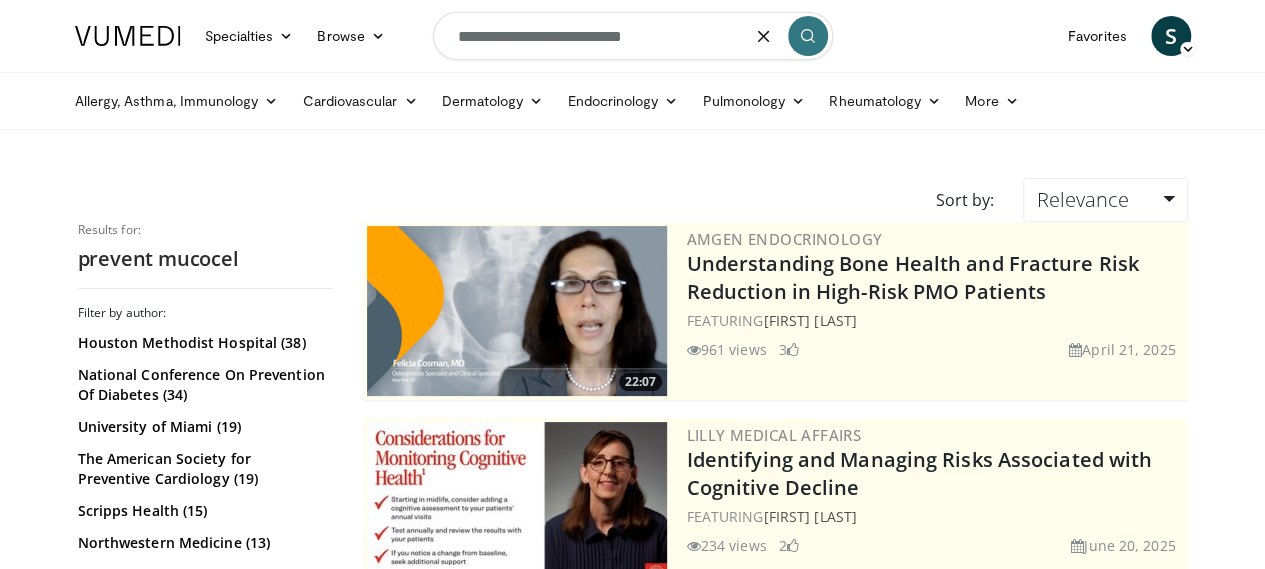 type on "**********" 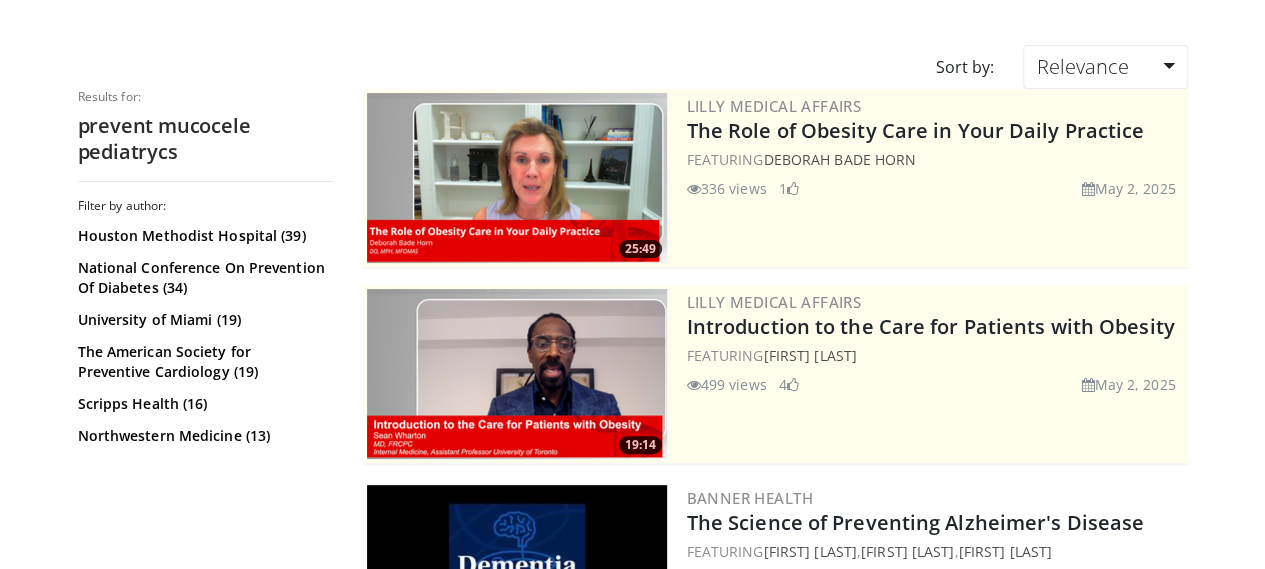 scroll, scrollTop: 0, scrollLeft: 0, axis: both 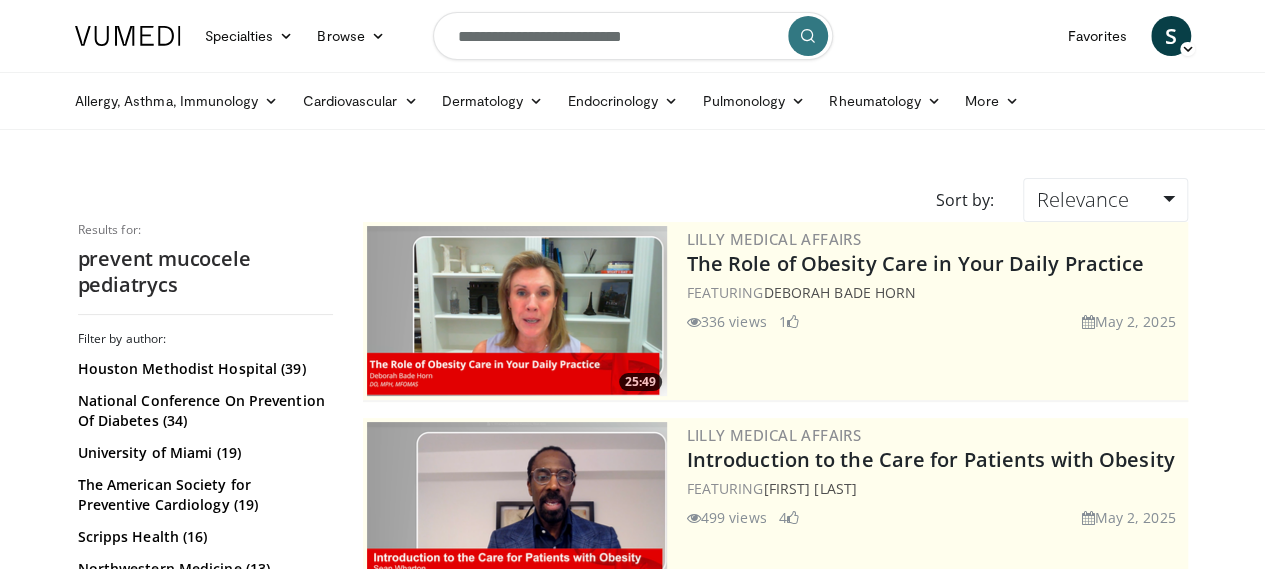 click at bounding box center (808, 36) 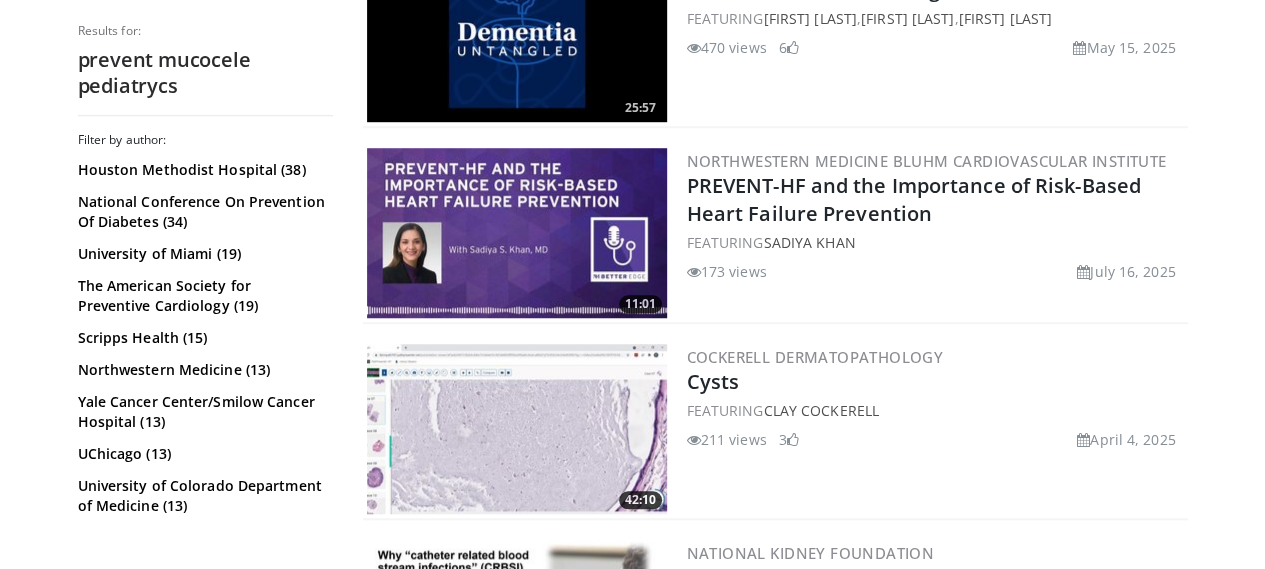 scroll, scrollTop: 0, scrollLeft: 0, axis: both 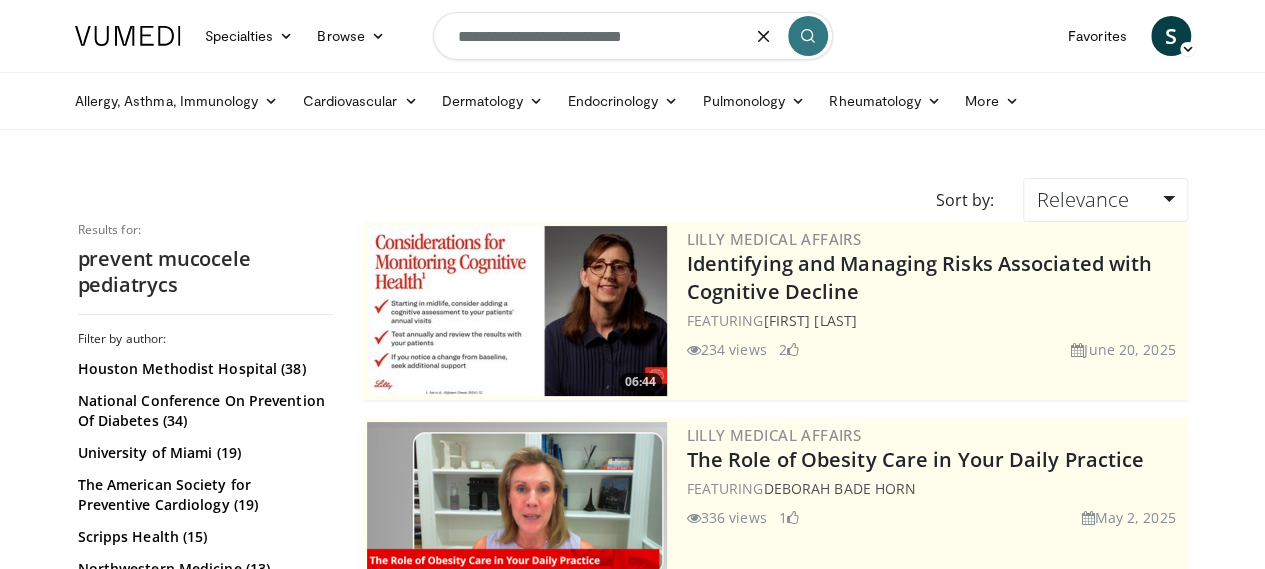 drag, startPoint x: 679, startPoint y: 44, endPoint x: 423, endPoint y: 29, distance: 256.4391 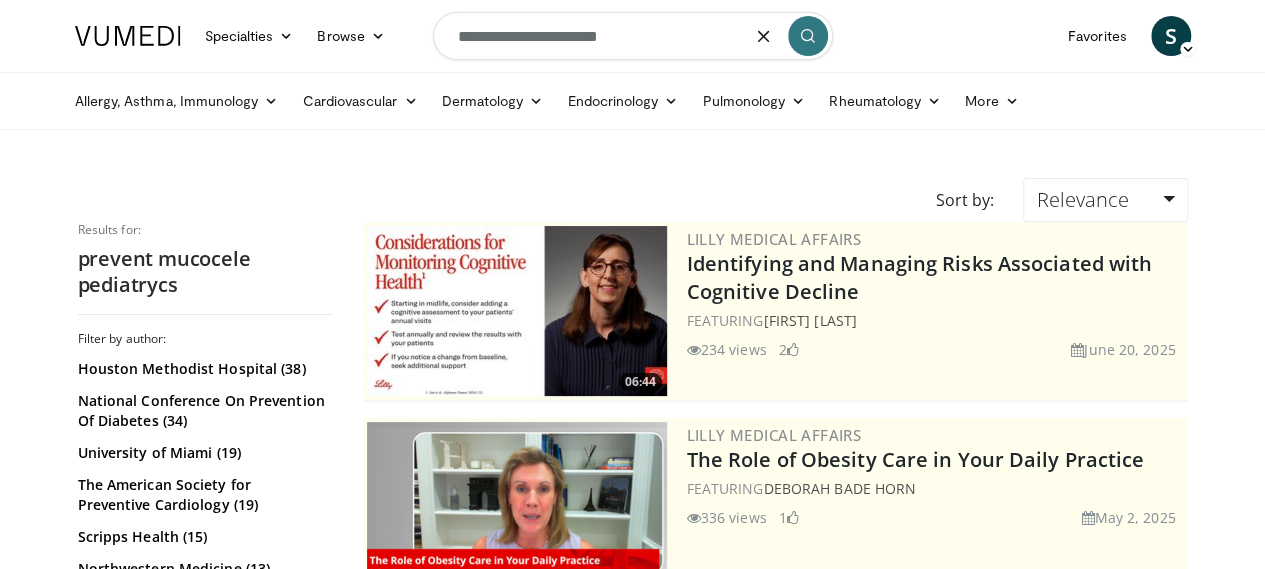 click on "**********" at bounding box center [633, 36] 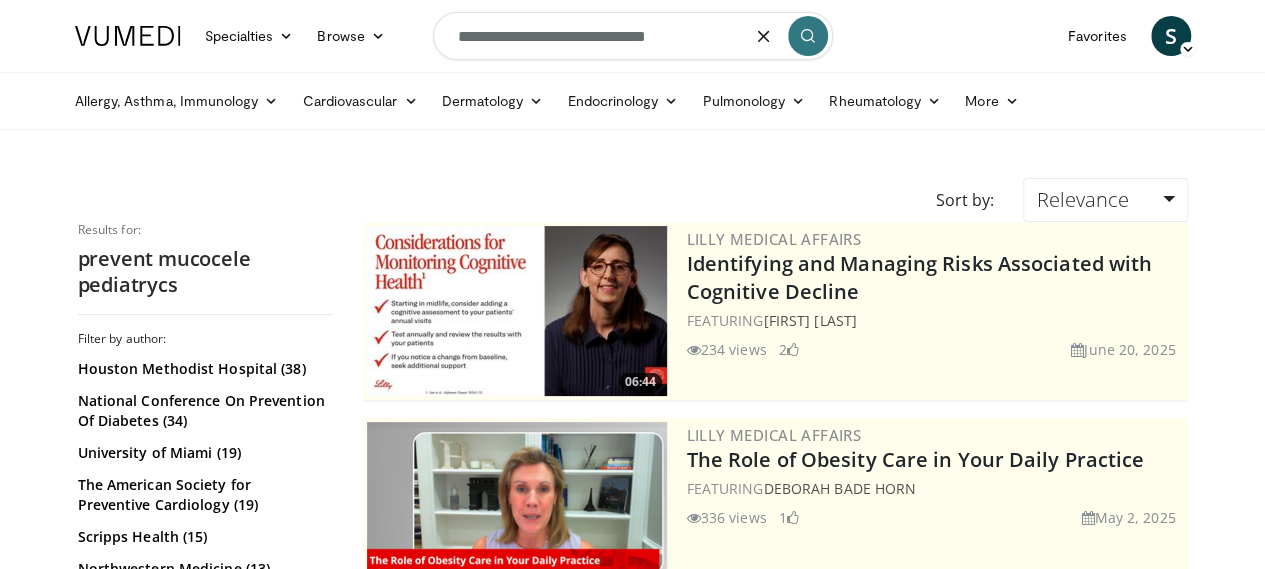 type on "**********" 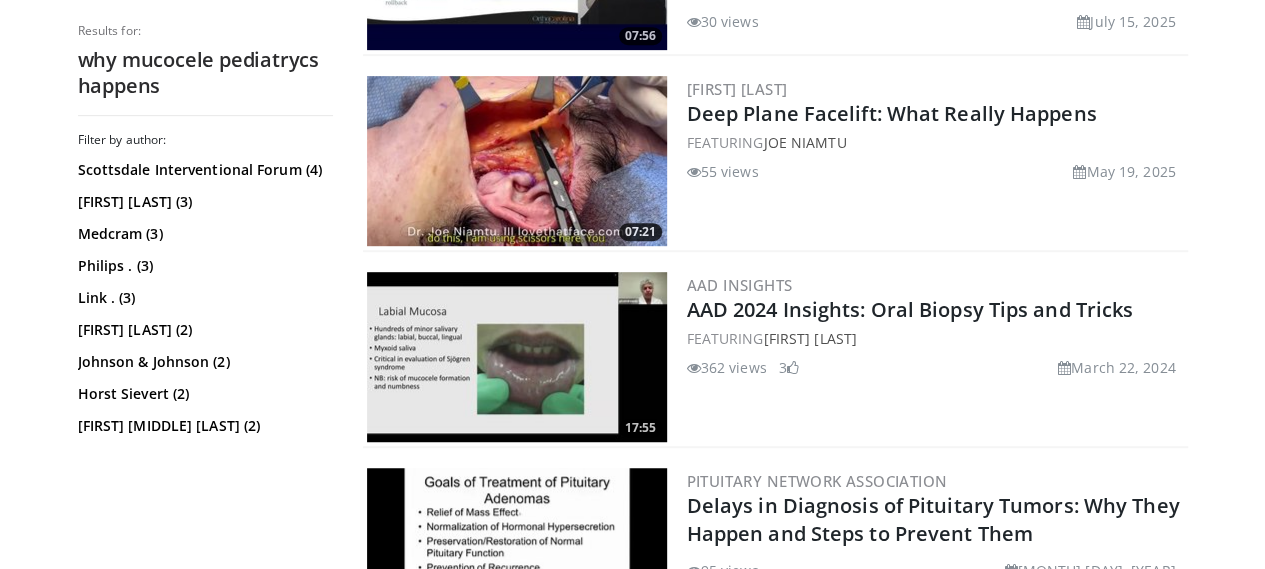 scroll, scrollTop: 4133, scrollLeft: 0, axis: vertical 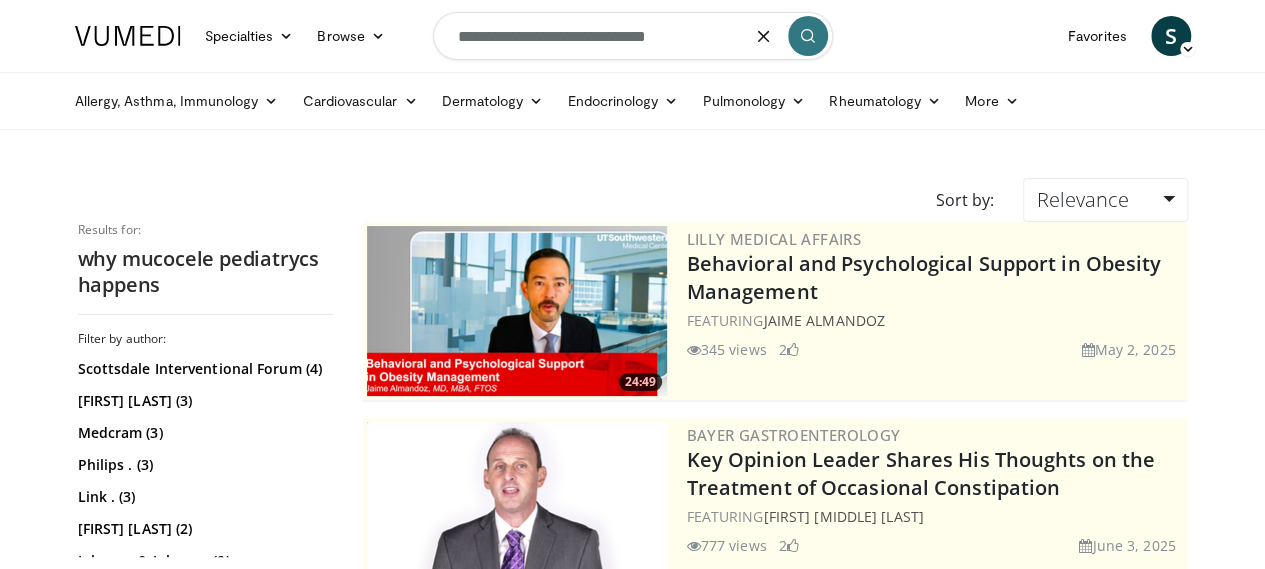 click on "**********" at bounding box center (633, 36) 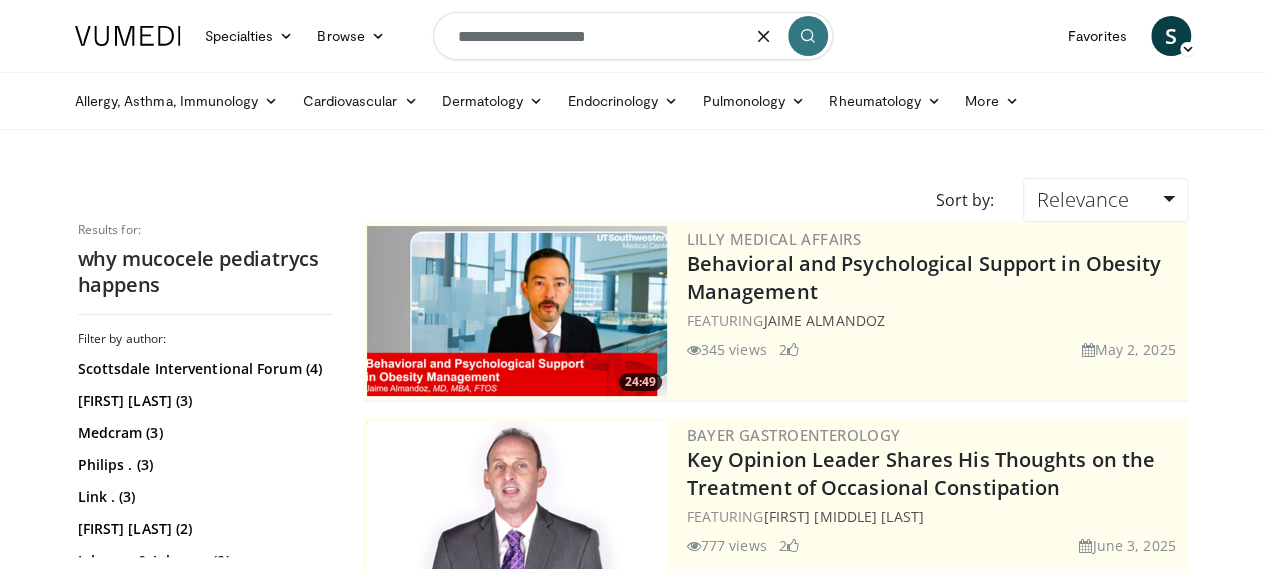 drag, startPoint x: 516, startPoint y: 31, endPoint x: 475, endPoint y: 43, distance: 42.72002 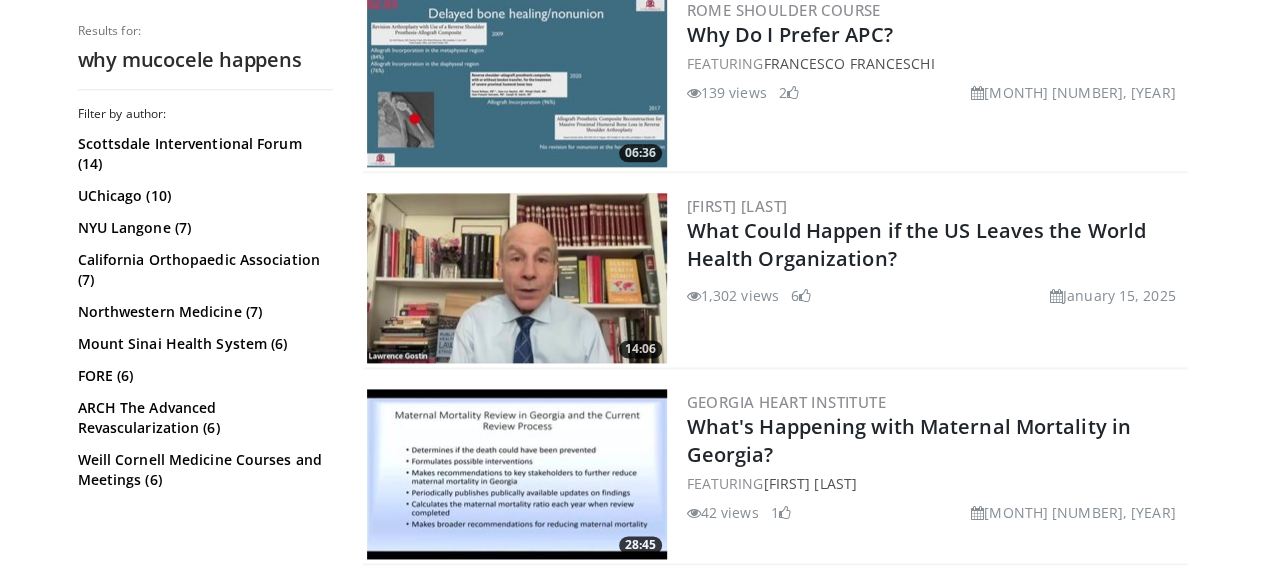 scroll, scrollTop: 5194, scrollLeft: 0, axis: vertical 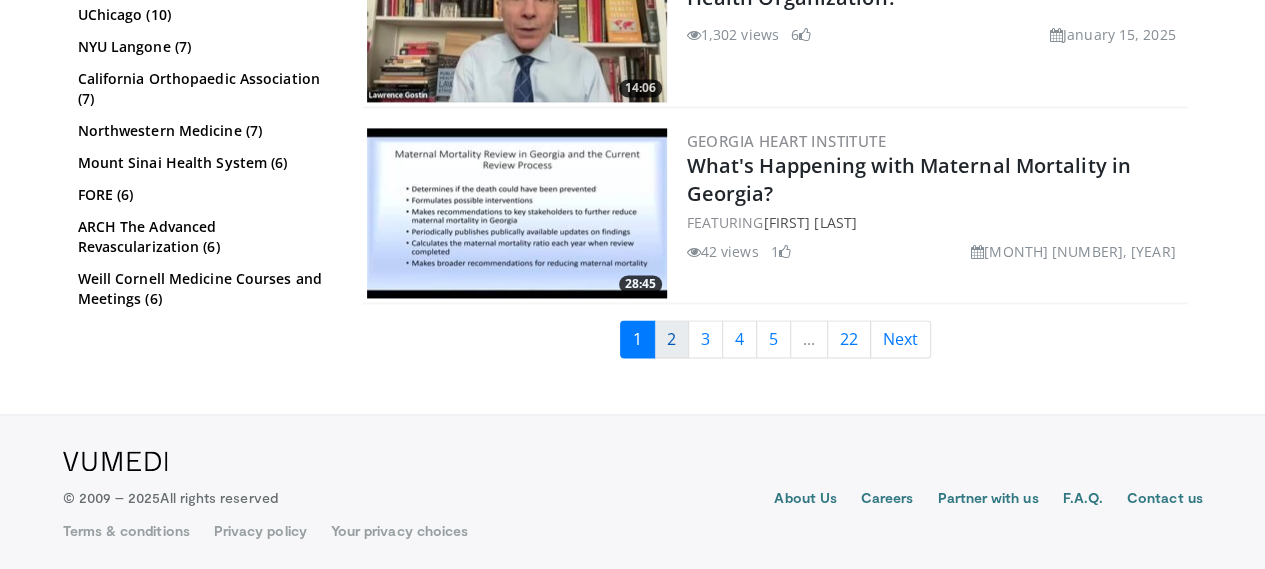 click on "2" at bounding box center [671, 339] 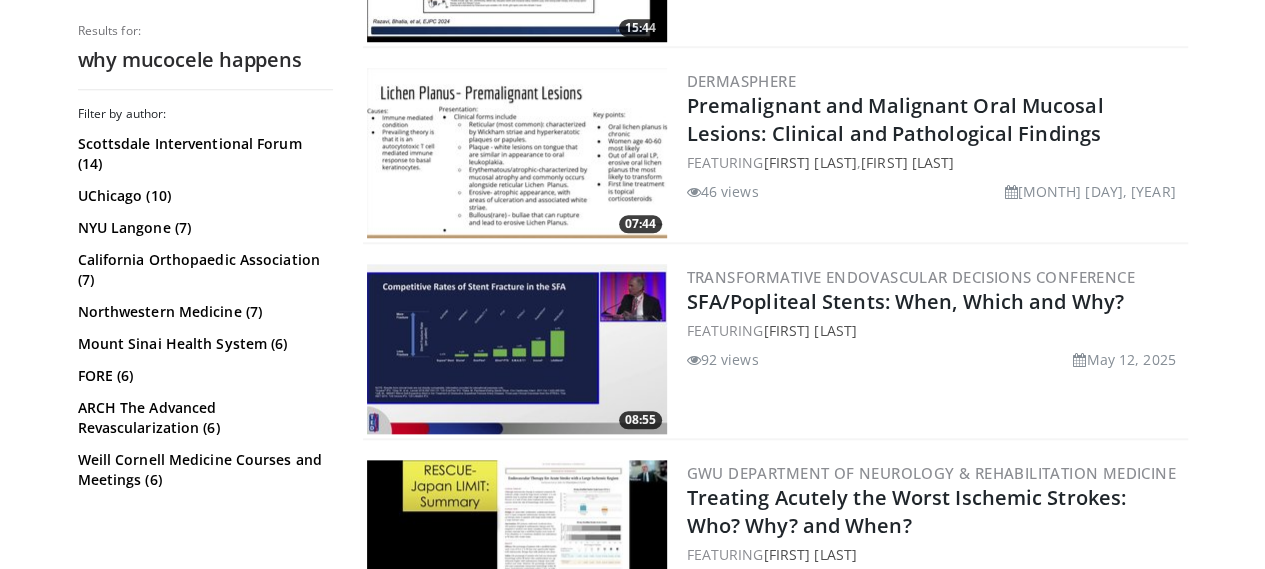 scroll, scrollTop: 4933, scrollLeft: 0, axis: vertical 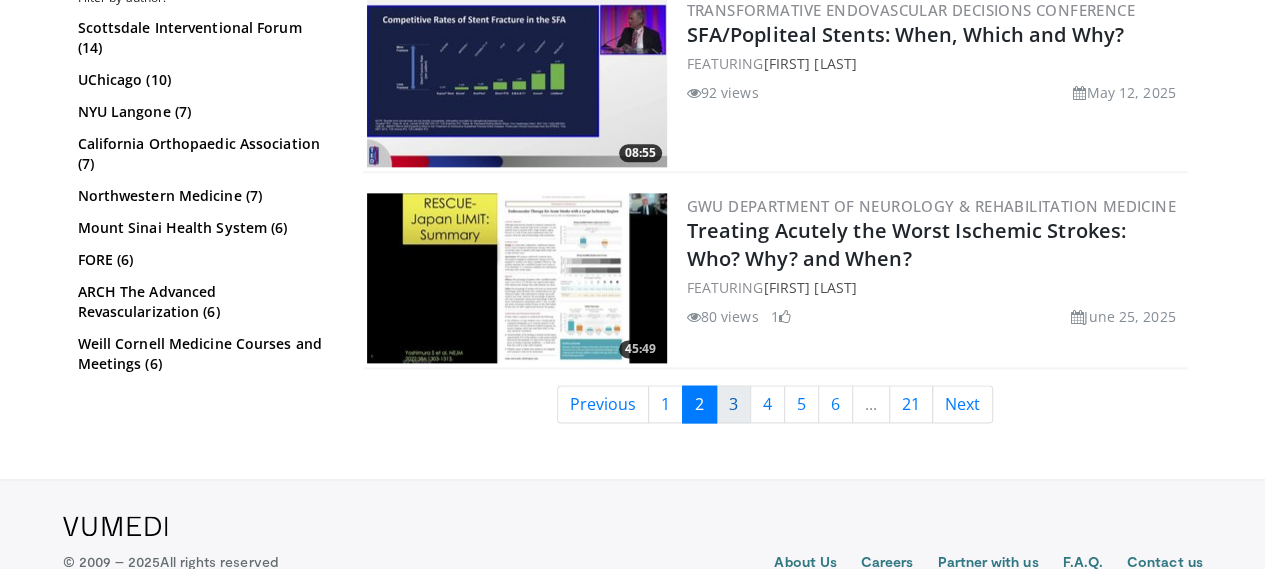 click on "3" at bounding box center (733, 404) 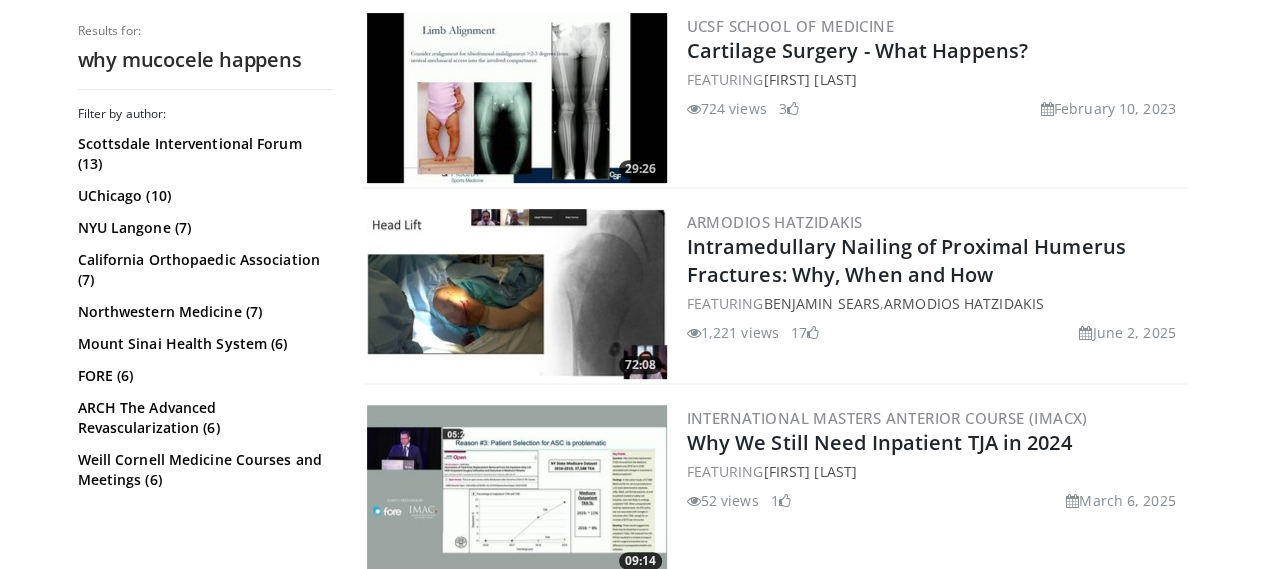 scroll, scrollTop: 4533, scrollLeft: 0, axis: vertical 